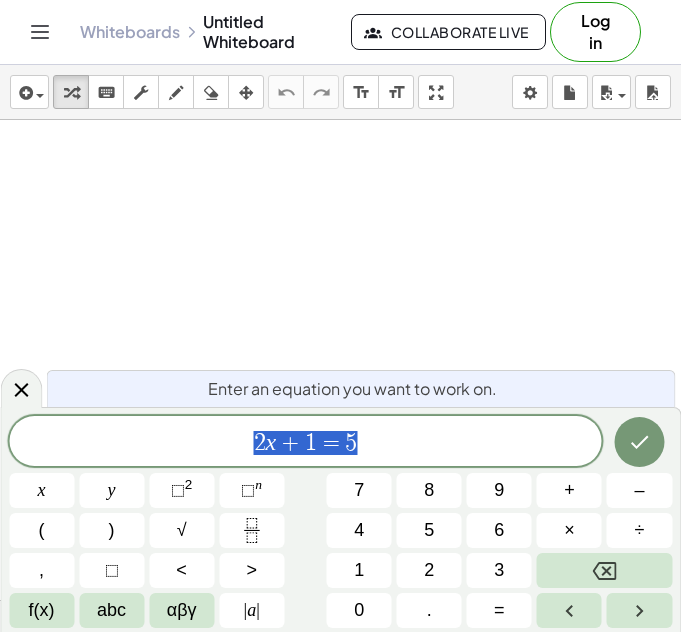 scroll, scrollTop: 0, scrollLeft: 0, axis: both 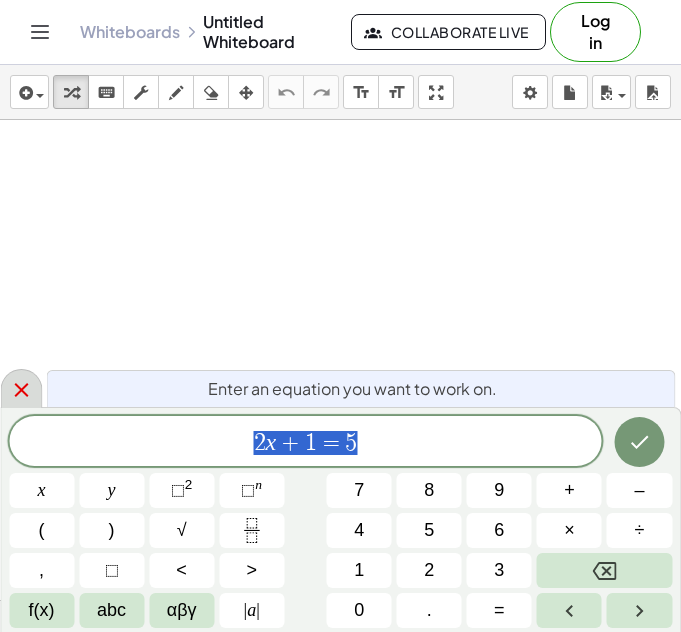 click 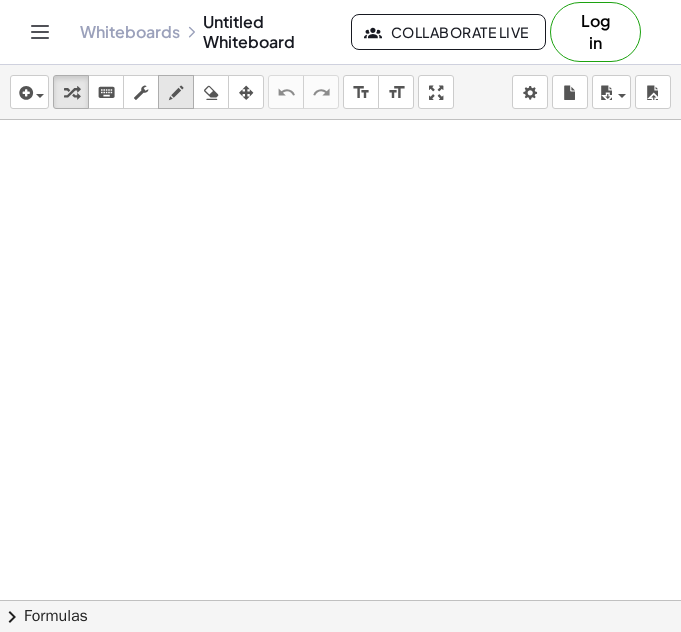 click at bounding box center (176, 93) 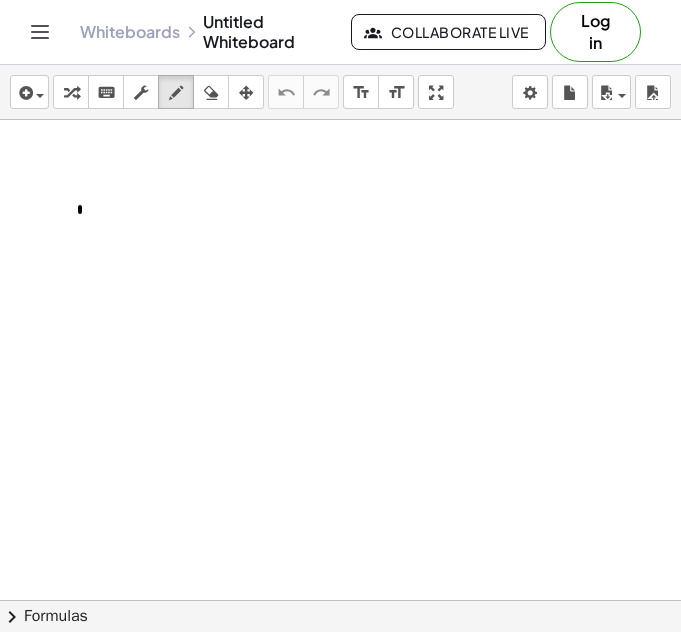 drag, startPoint x: 80, startPoint y: 207, endPoint x: 90, endPoint y: 273, distance: 66.75328 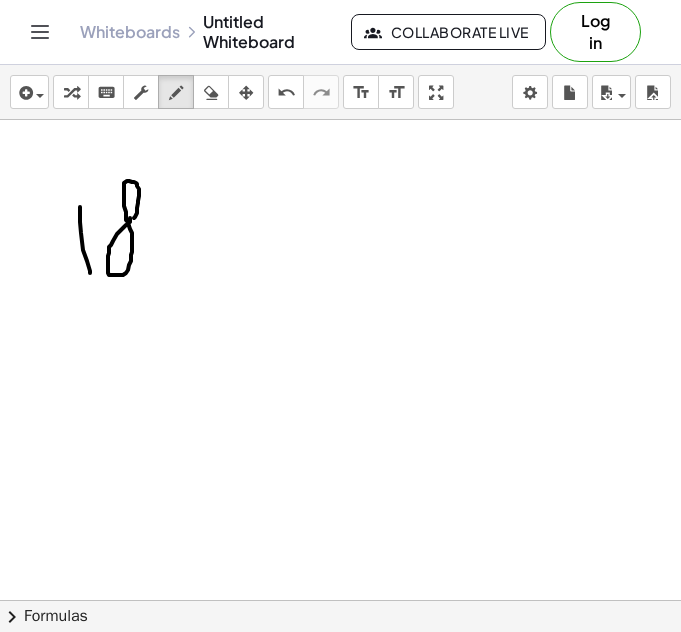 drag, startPoint x: 130, startPoint y: 218, endPoint x: 129, endPoint y: 228, distance: 10.049875 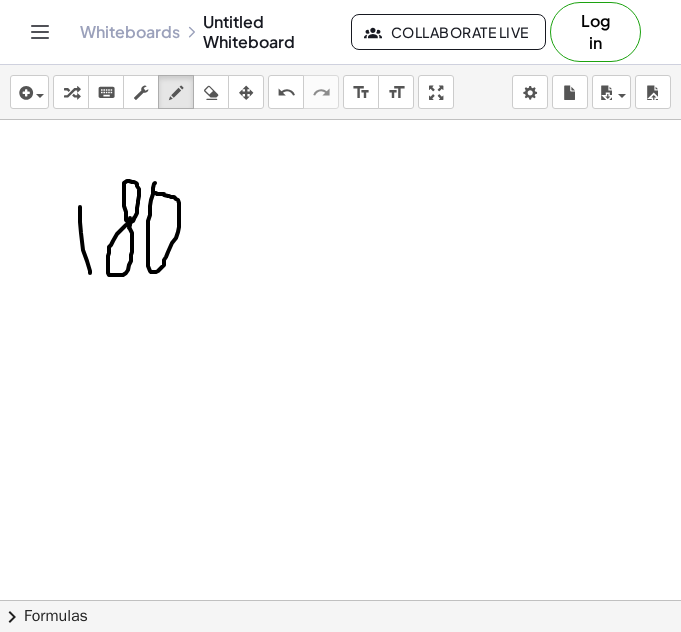 click at bounding box center (340, 600) 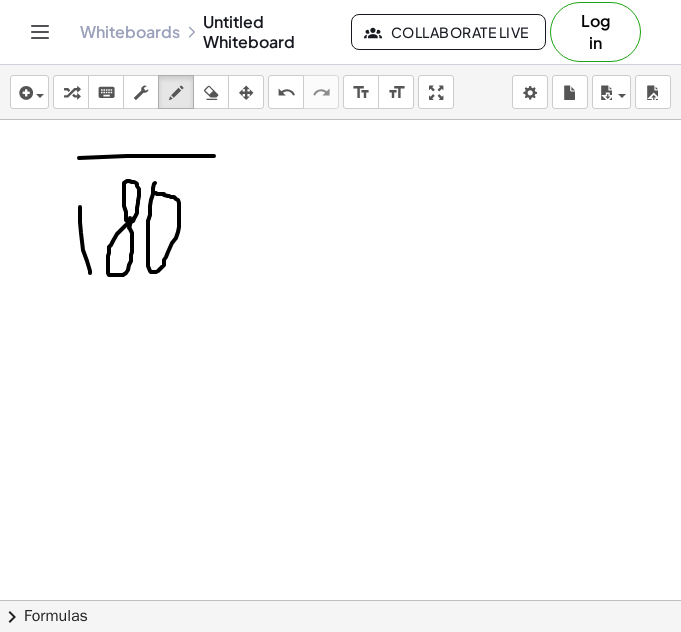 drag, startPoint x: 214, startPoint y: 156, endPoint x: -16, endPoint y: 169, distance: 230.3671 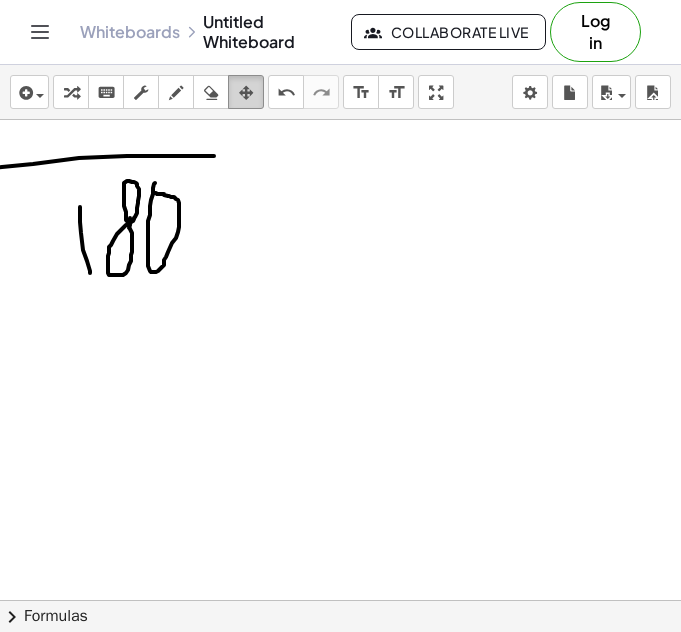 click at bounding box center [246, 93] 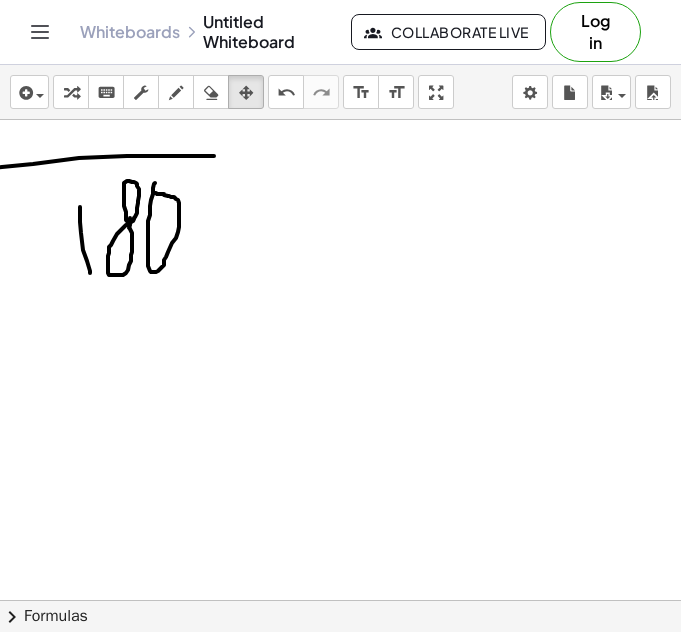 drag, startPoint x: 193, startPoint y: 214, endPoint x: 202, endPoint y: 178, distance: 37.107952 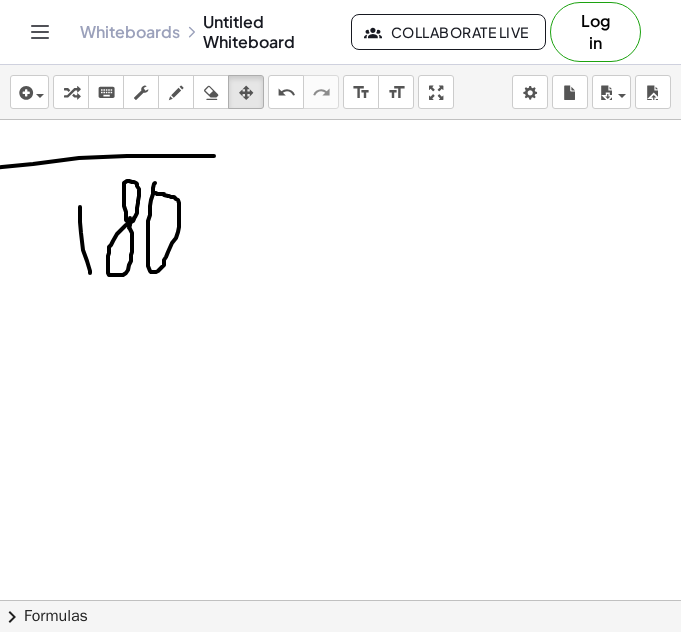 drag, startPoint x: 80, startPoint y: 248, endPoint x: 85, endPoint y: 269, distance: 21.587032 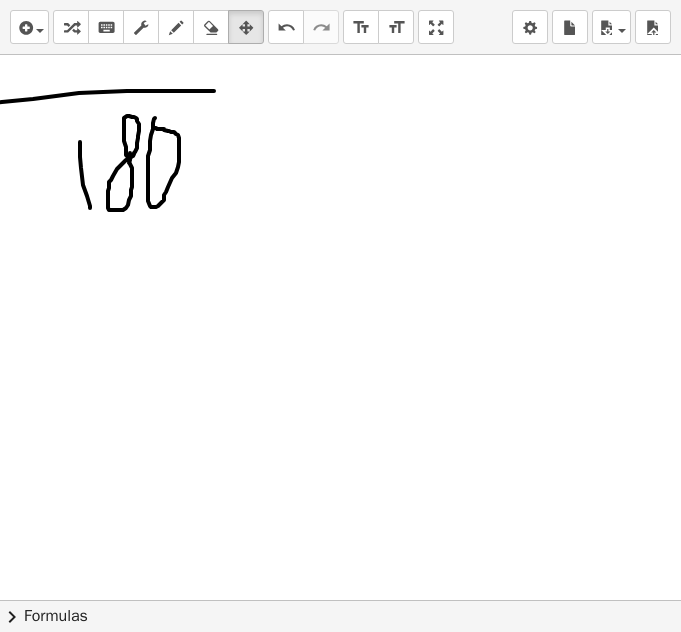 click on "insert select one: Math Expression Function Text Youtube Video Graphing Geometry Geometry 3D transform keyboard keypad scrub draw erase arrange undo undo redo redo format_size smaller format_size larger fullscreen load   save new settings × chevron_right  Formulas
Drag one side of a formula onto a highlighted expression on the canvas to apply it.
Quadratic Formula
+ · a · x 2 + · b · x + c = 0
⇔
x = · ( − b ± 2 √ ( + b 2 − · 4 · a · c ) ) · 2 · a
+ x 2 + · p · x + q = 0
⇔
x = − · p · 2 ± 2 √ ( + ( · p · 2 ) 2 − q )
Manually Factoring a Quadratic
+ x 2 + · b · x + c
⇒" at bounding box center [340, 316] 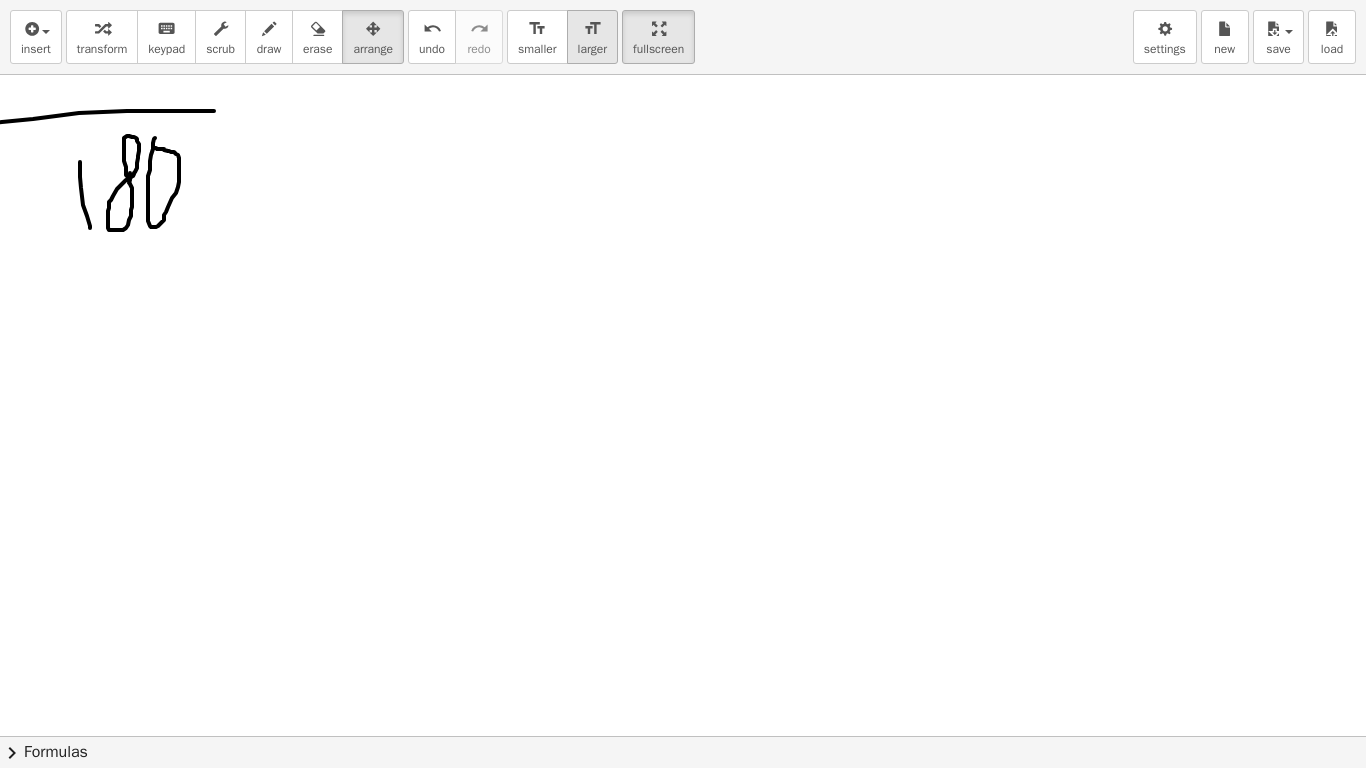 click on "format_size larger" at bounding box center [592, 37] 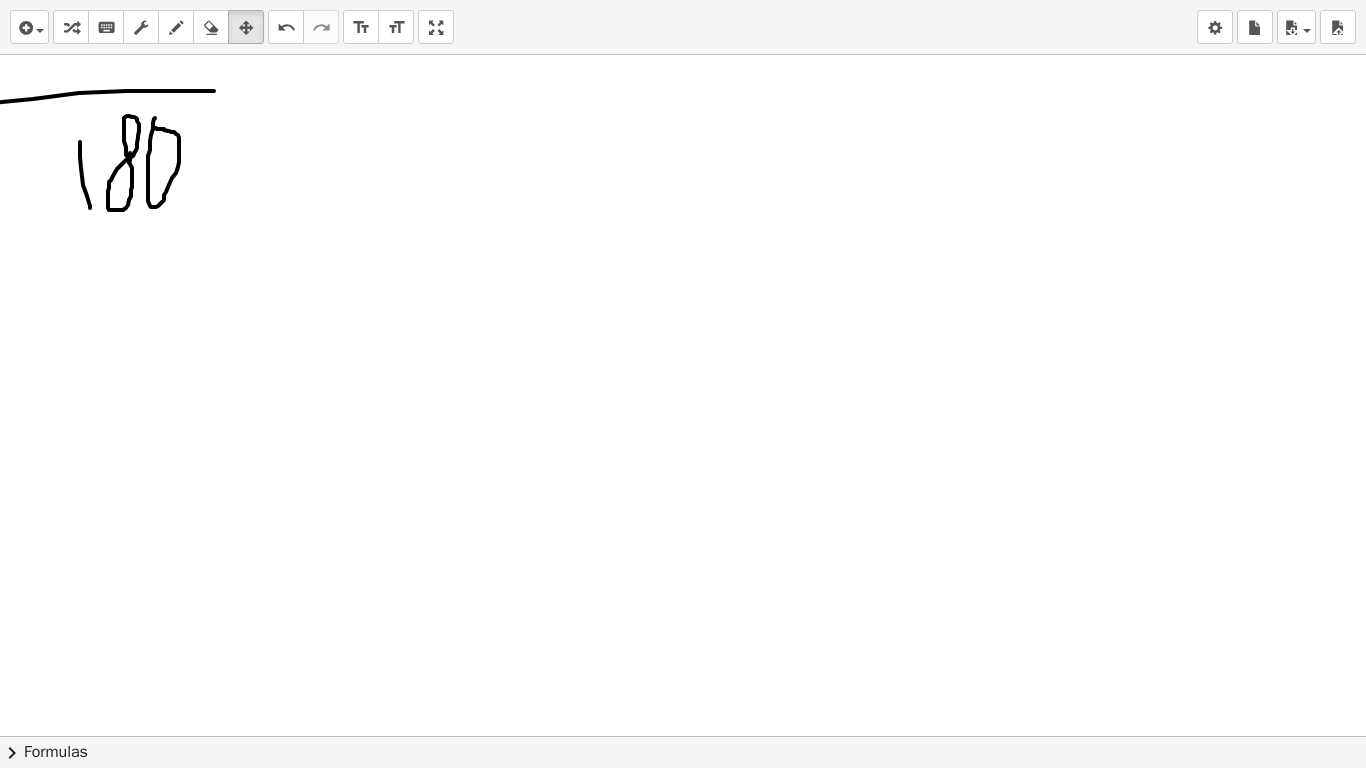 click on "Graspable Math Activities Get Started Activity Bank Assigned Work Classes Whiteboards Reference v1.28.3 | Privacy policy © 2025 | Graspable, Inc. Whiteboards Untitled Whiteboard Collaborate Live  Log in    insert select one: Math Expression Function Text Youtube Video Graphing Geometry Geometry 3D transform keyboard keypad scrub draw erase arrange undo undo redo redo format_size smaller format_size larger fullscreen load   save new settings × chevron_right  Formulas
Drag one side of a formula onto a highlighted expression on the canvas to apply it.
Quadratic Formula
+ · a · x 2 + · b · x + c = 0
⇔
x = · ( − b ± 2 √ ( + b 2 − · 4 · a · c ) ) · 2 · a
+ x 2 + · p · x + q = 0
⇔
x = −" at bounding box center [683, 384] 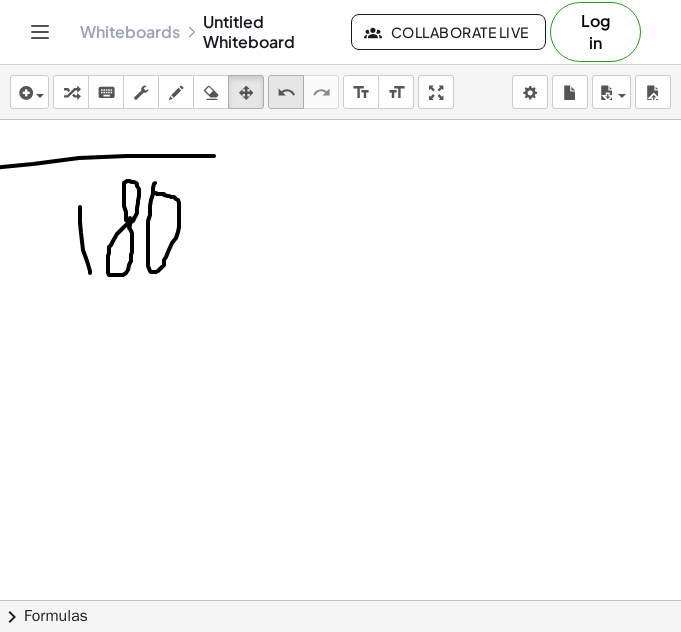 click on "undo" at bounding box center (286, 93) 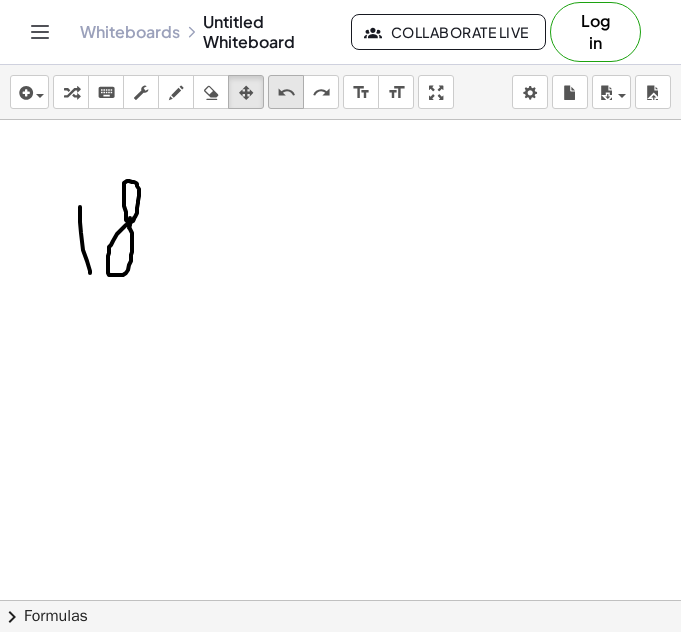 click on "undo" at bounding box center [286, 93] 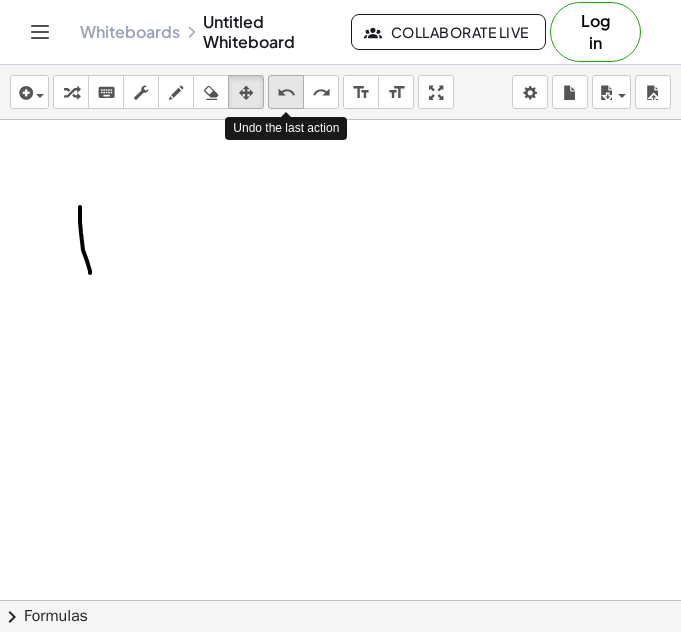 click on "undo" at bounding box center (286, 93) 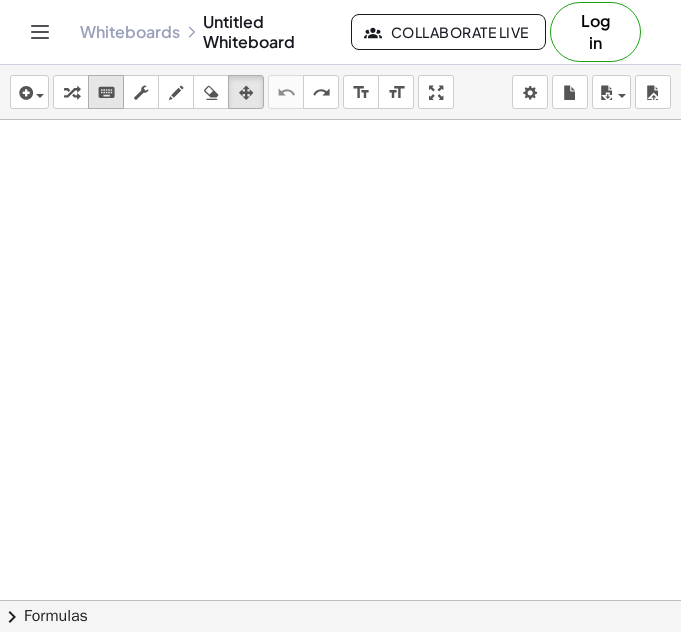 click on "keyboard" at bounding box center (106, 92) 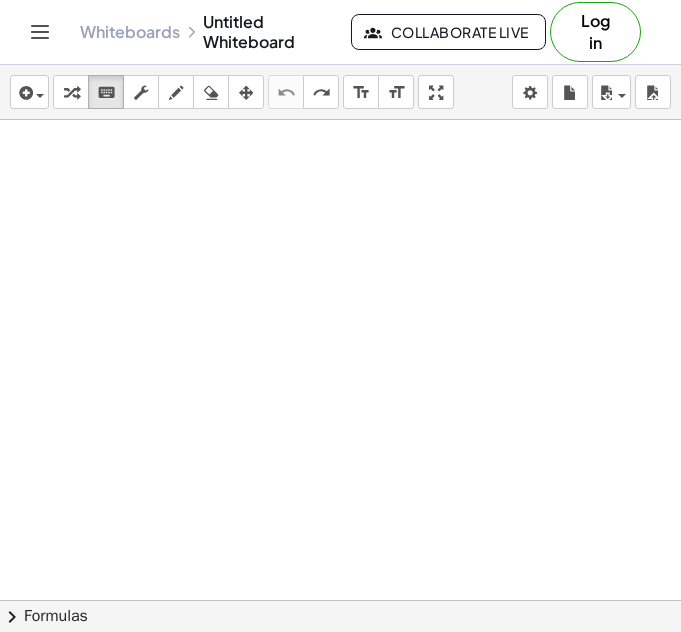 click at bounding box center (340, 600) 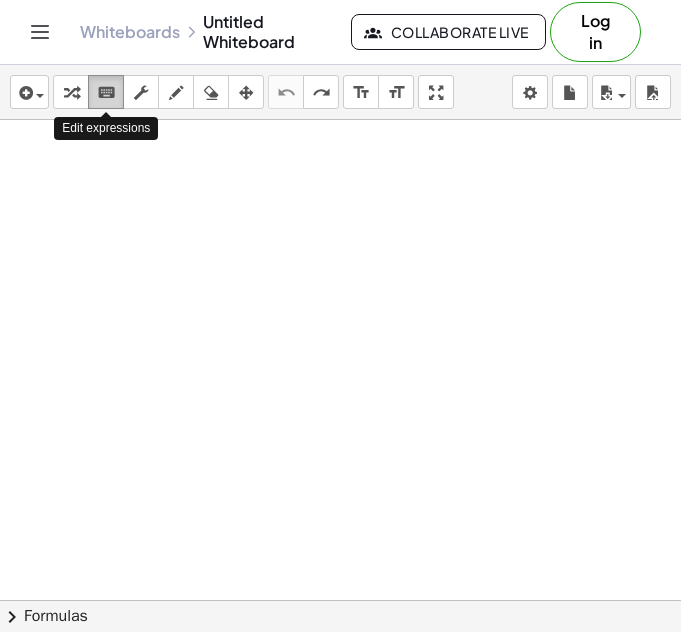 click on "keyboard" at bounding box center (106, 92) 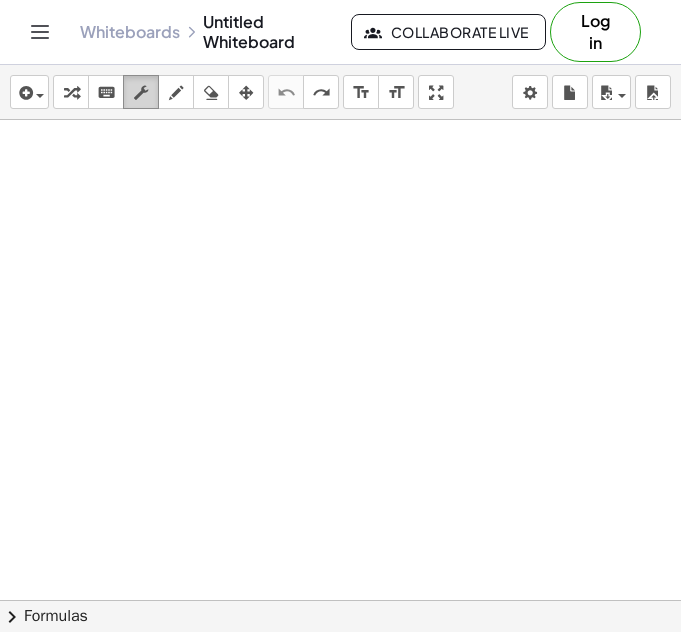 click at bounding box center (141, 93) 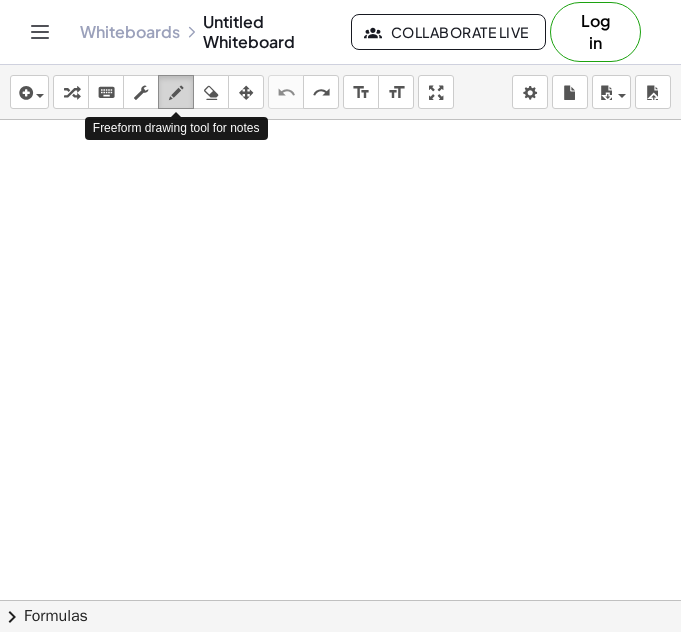 click at bounding box center (176, 93) 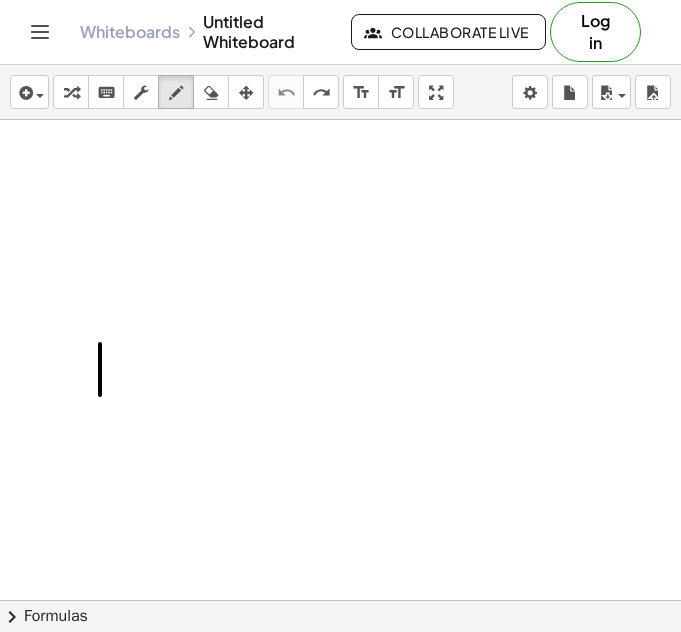 drag, startPoint x: 100, startPoint y: 344, endPoint x: 100, endPoint y: 395, distance: 51 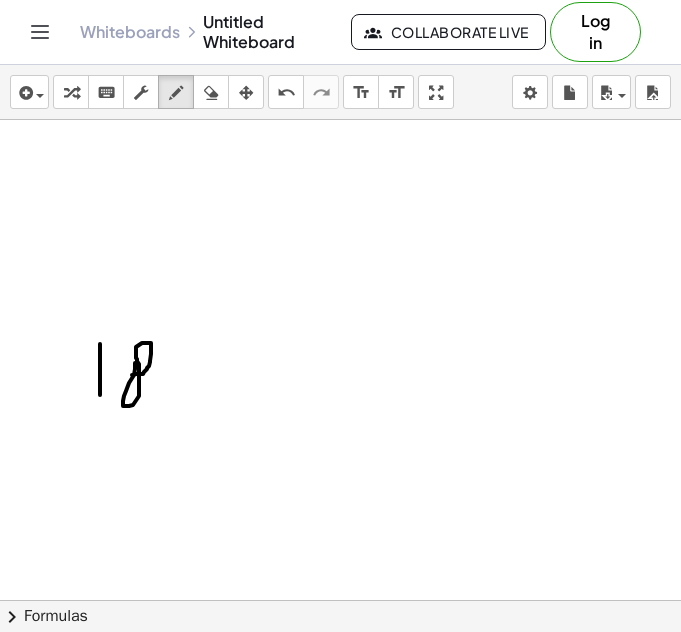 drag, startPoint x: 135, startPoint y: 363, endPoint x: 132, endPoint y: 375, distance: 12.369317 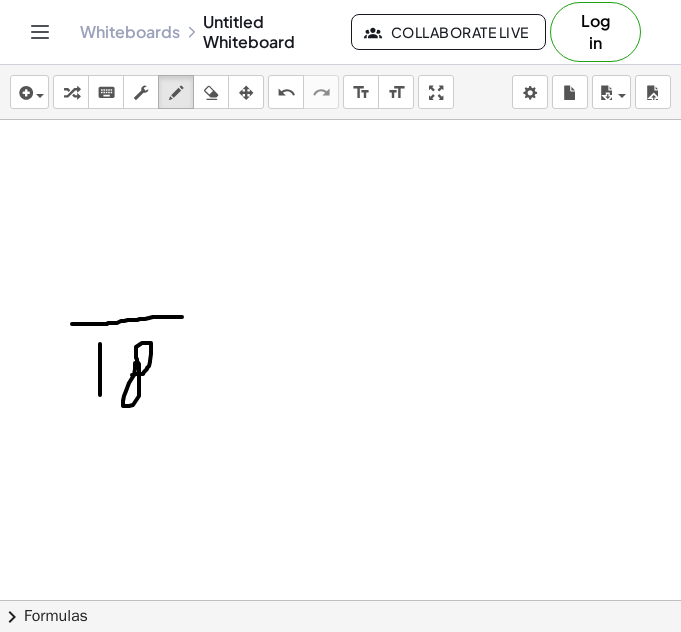 drag, startPoint x: 182, startPoint y: 317, endPoint x: 71, endPoint y: 325, distance: 111.28792 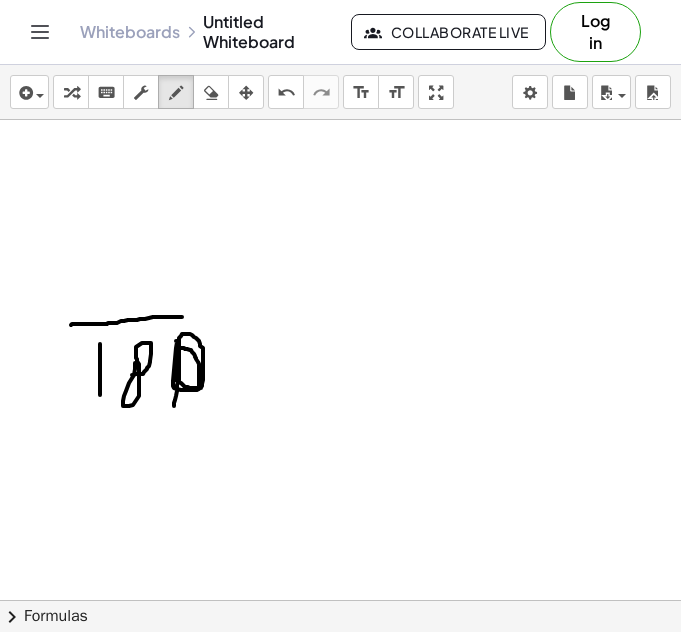 drag, startPoint x: 176, startPoint y: 348, endPoint x: 174, endPoint y: 387, distance: 39.051247 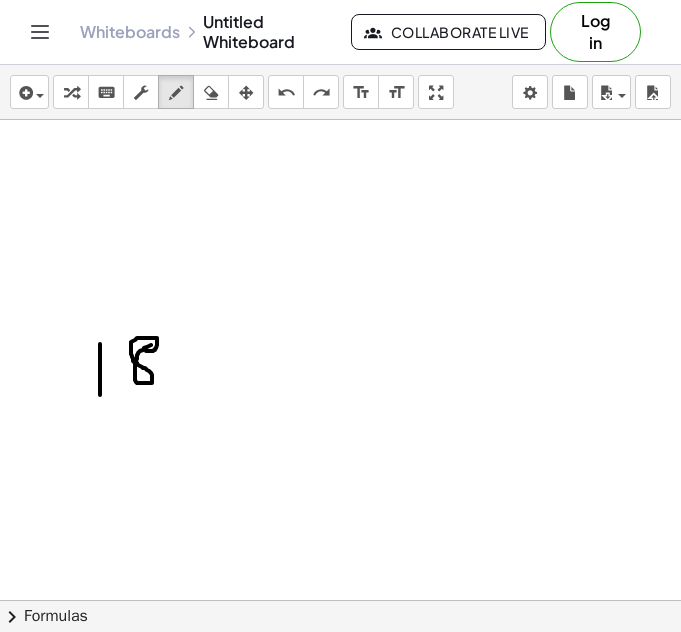 click at bounding box center [340, 600] 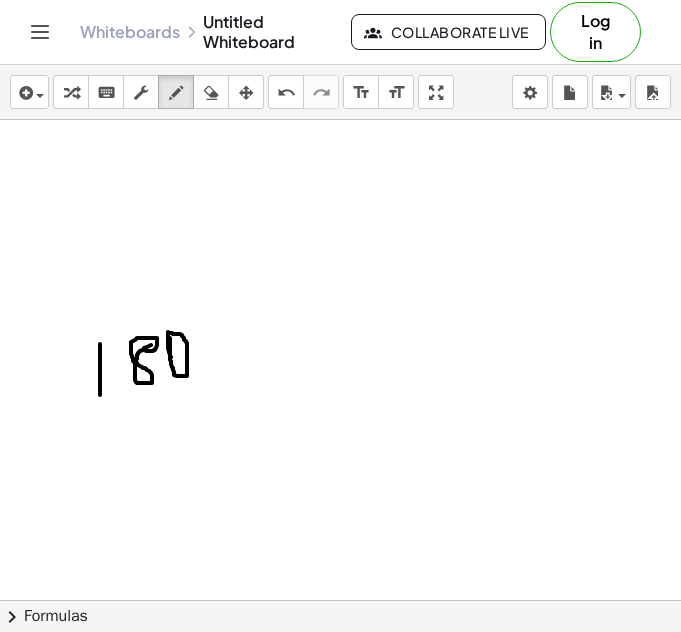 drag, startPoint x: 170, startPoint y: 338, endPoint x: 171, endPoint y: 357, distance: 19.026299 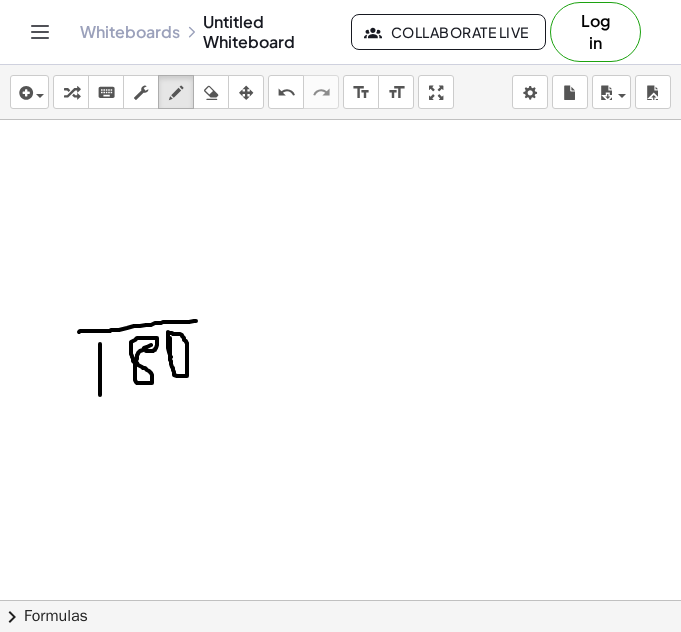 drag, startPoint x: 196, startPoint y: 321, endPoint x: 79, endPoint y: 332, distance: 117.51595 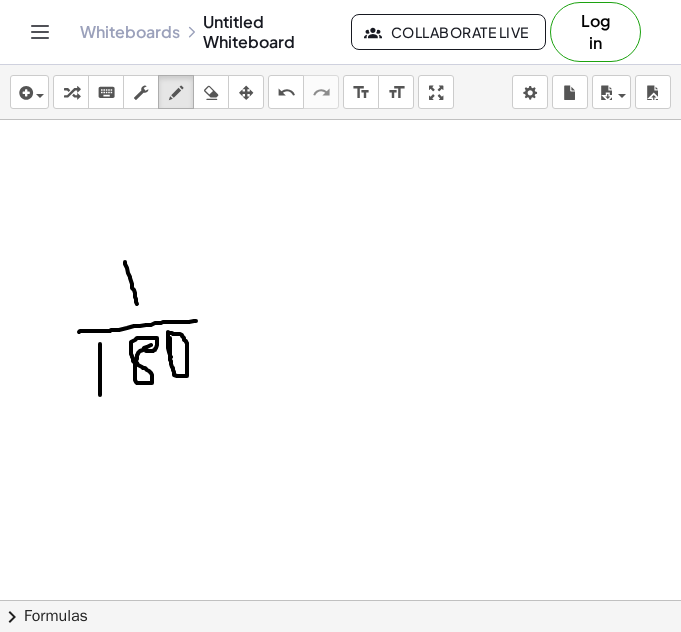 drag, startPoint x: 125, startPoint y: 262, endPoint x: 138, endPoint y: 305, distance: 44.922153 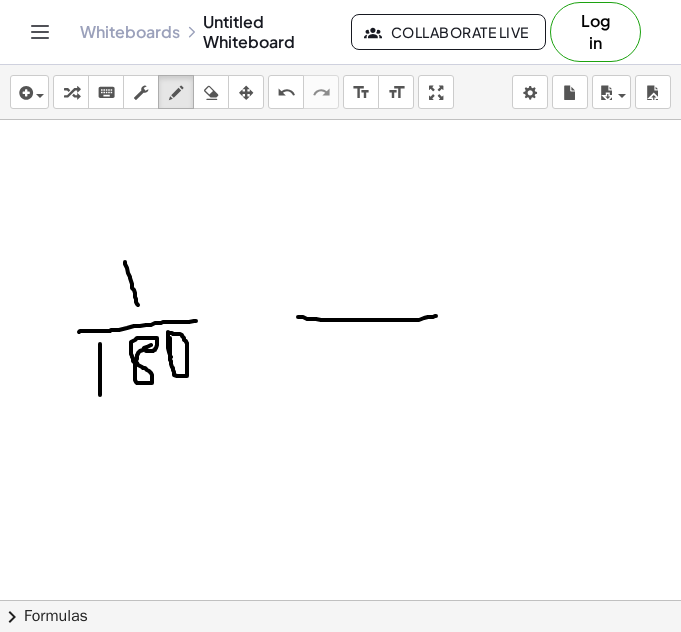 drag, startPoint x: 298, startPoint y: 317, endPoint x: 436, endPoint y: 316, distance: 138.00362 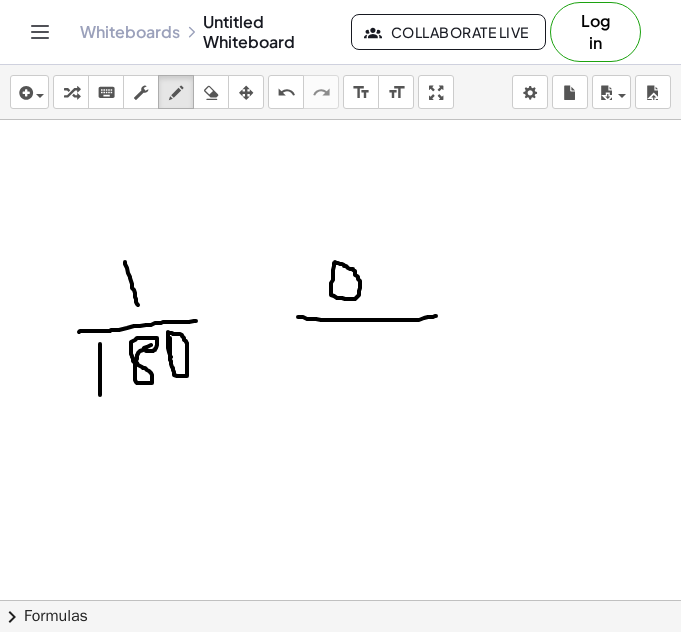 drag, startPoint x: 334, startPoint y: 263, endPoint x: 368, endPoint y: 279, distance: 37.576588 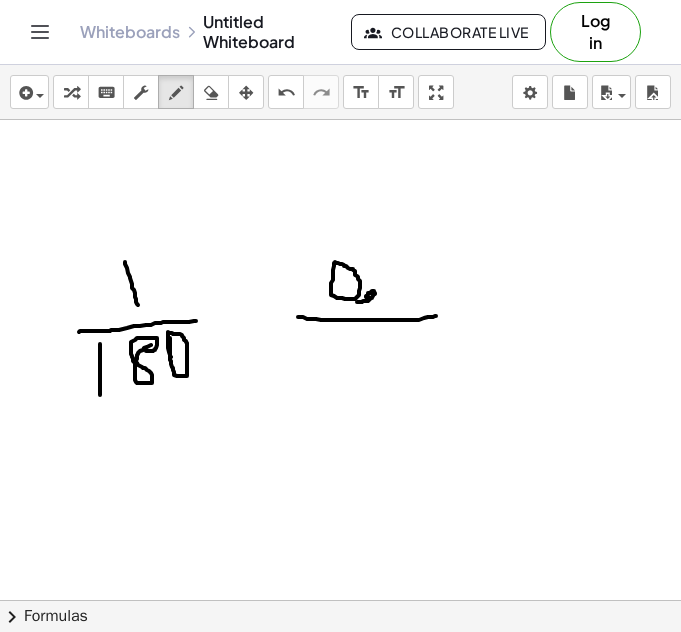 drag, startPoint x: 372, startPoint y: 298, endPoint x: 357, endPoint y: 302, distance: 15.524175 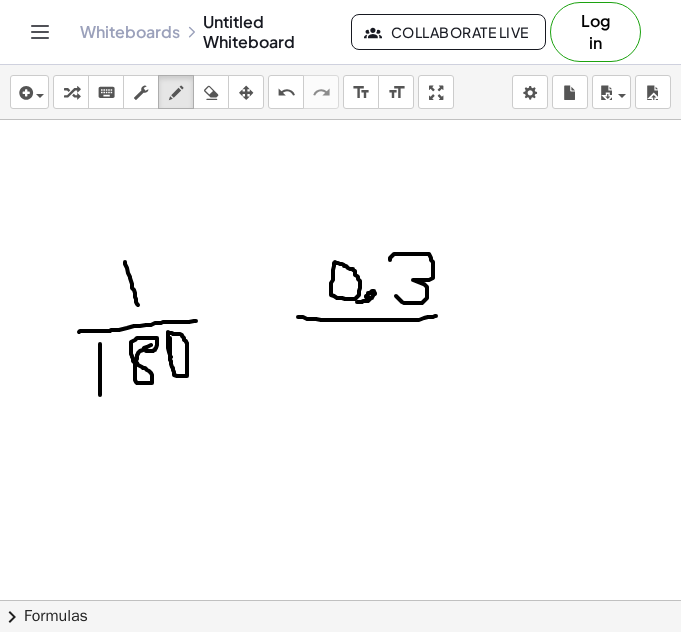 drag, startPoint x: 390, startPoint y: 260, endPoint x: 396, endPoint y: 296, distance: 36.496574 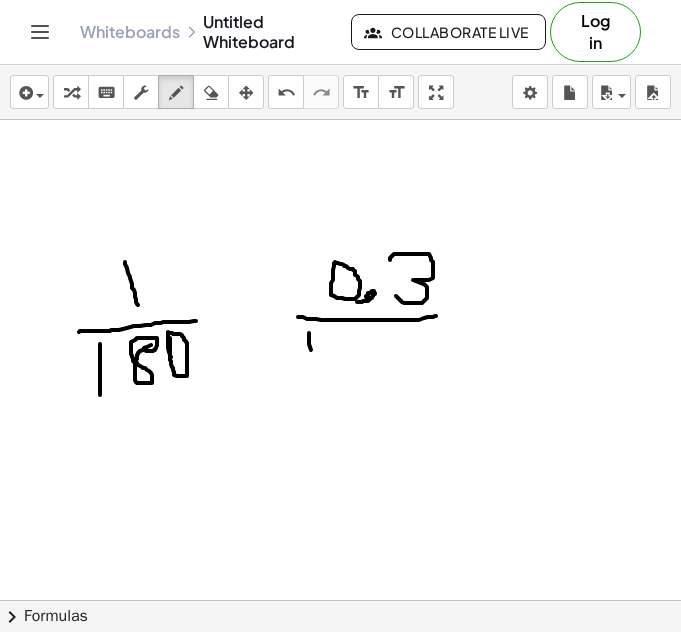 drag, startPoint x: 309, startPoint y: 340, endPoint x: 325, endPoint y: 391, distance: 53.450912 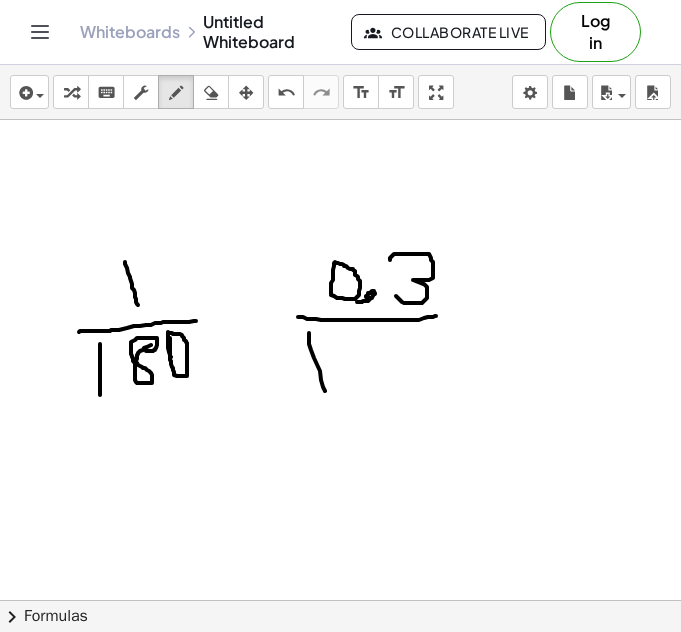 click at bounding box center (340, 600) 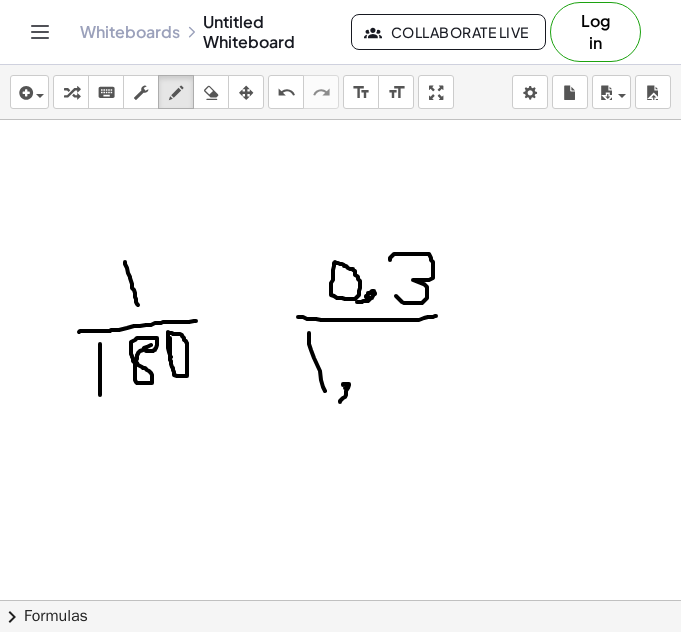drag, startPoint x: 343, startPoint y: 385, endPoint x: 340, endPoint y: 402, distance: 17.262676 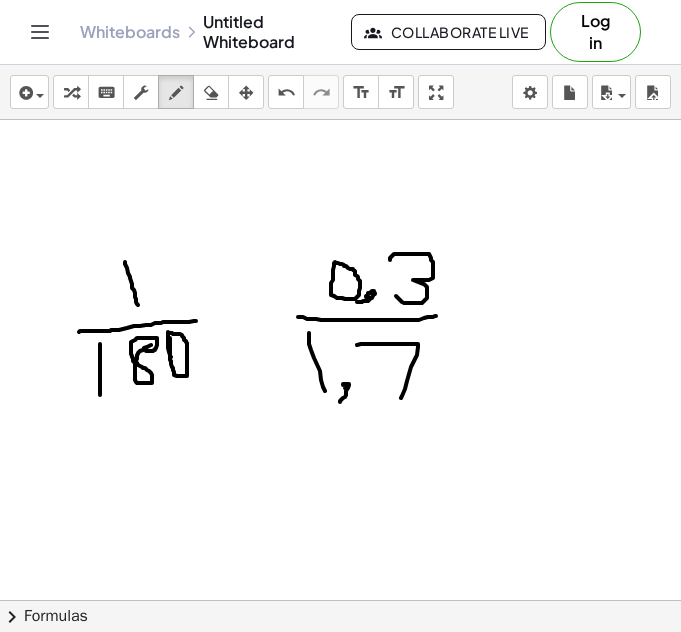 drag, startPoint x: 357, startPoint y: 345, endPoint x: 401, endPoint y: 398, distance: 68.88396 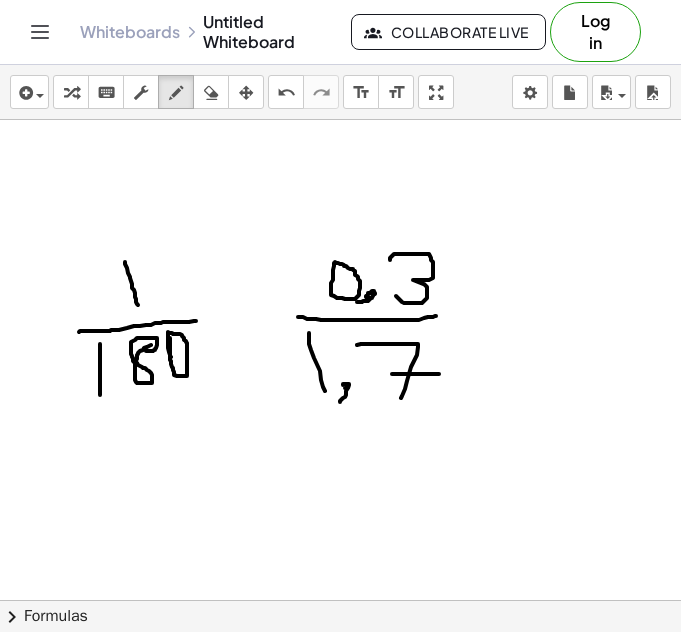 drag, startPoint x: 392, startPoint y: 374, endPoint x: 454, endPoint y: 374, distance: 62 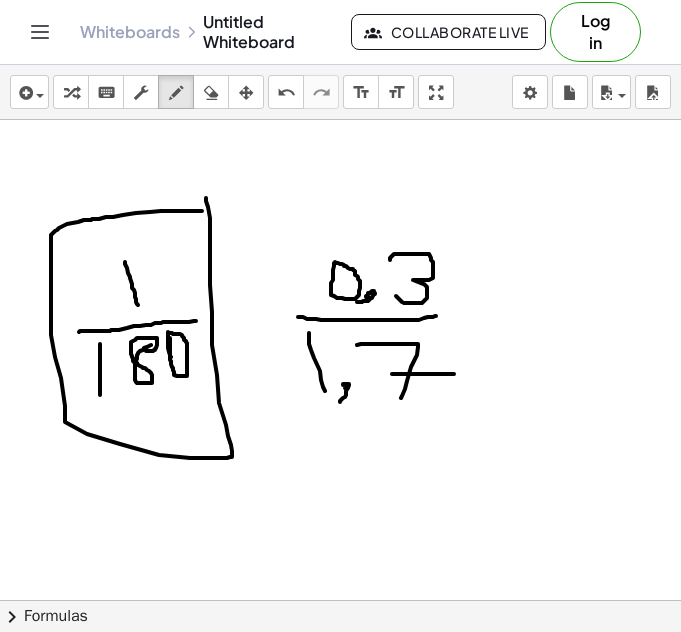 drag, startPoint x: 202, startPoint y: 211, endPoint x: 206, endPoint y: 198, distance: 13.601471 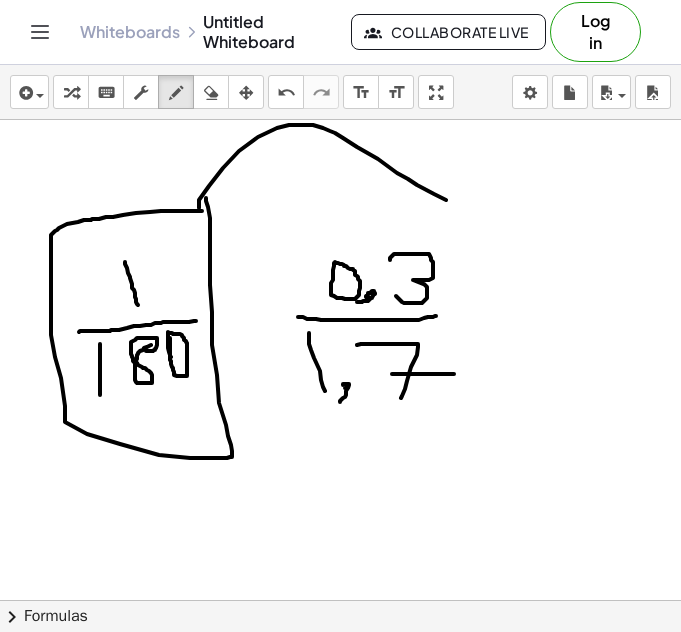 drag, startPoint x: 223, startPoint y: 168, endPoint x: 507, endPoint y: 218, distance: 288.36783 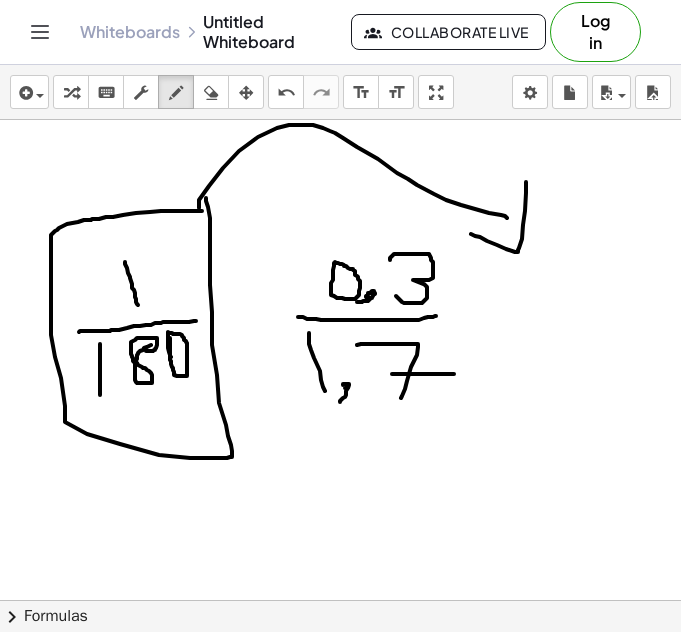 drag, startPoint x: 526, startPoint y: 185, endPoint x: 471, endPoint y: 234, distance: 73.661385 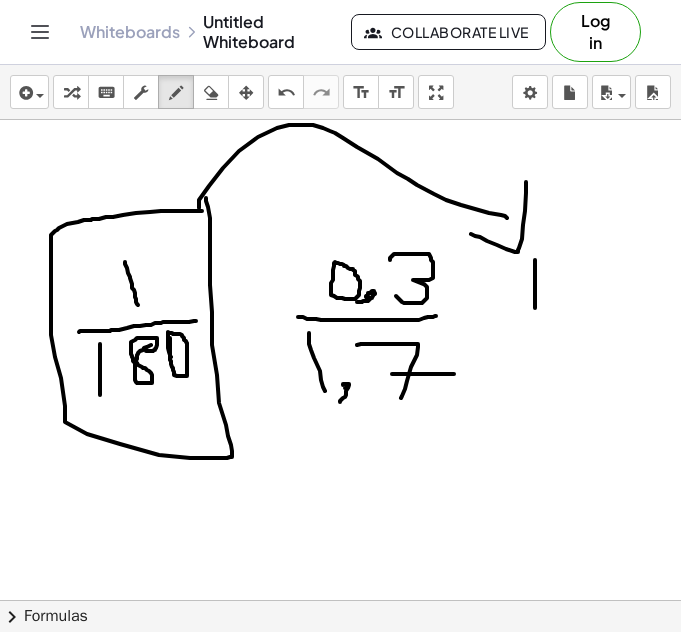 drag, startPoint x: 535, startPoint y: 260, endPoint x: 552, endPoint y: 317, distance: 59.48109 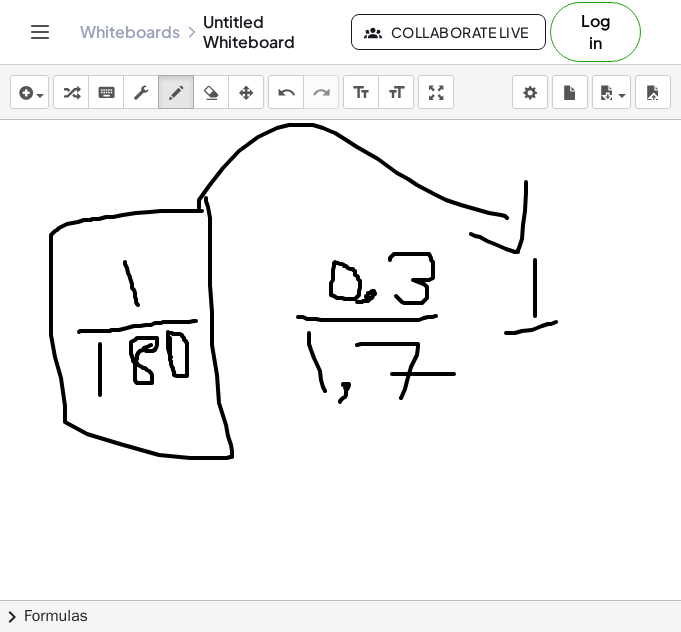 drag, startPoint x: 556, startPoint y: 322, endPoint x: 506, endPoint y: 333, distance: 51.1957 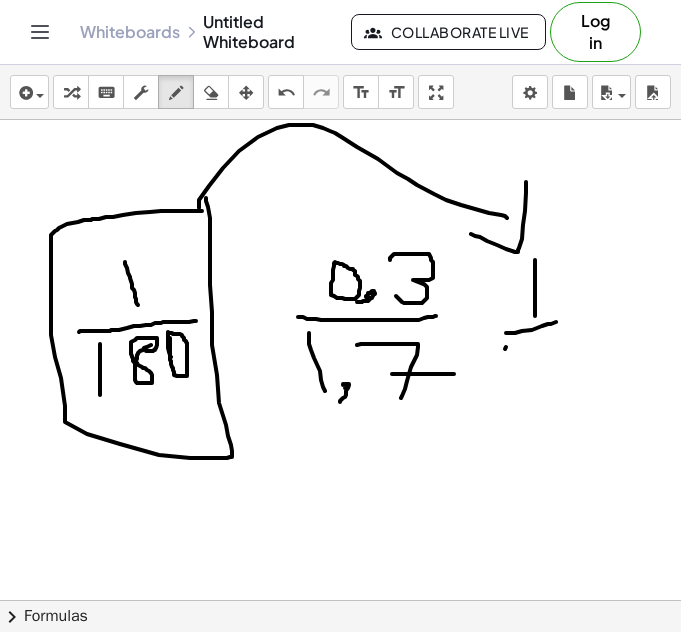 drag, startPoint x: 506, startPoint y: 347, endPoint x: 526, endPoint y: 378, distance: 36.891735 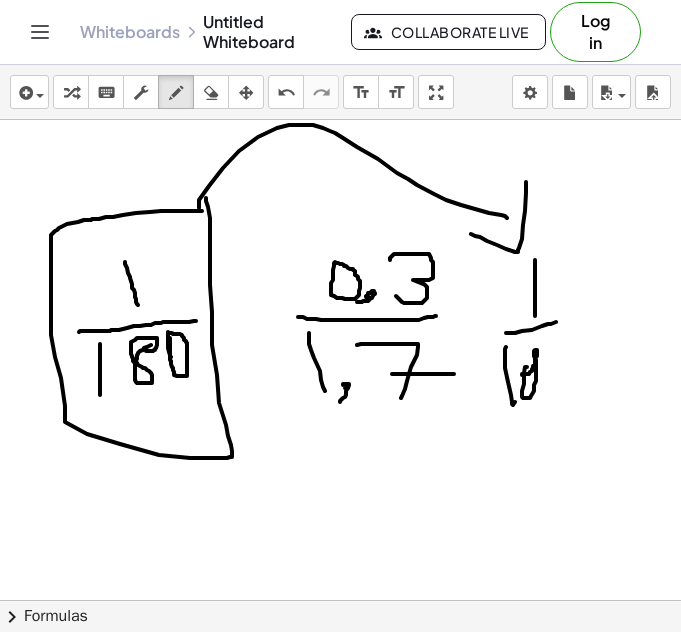 click at bounding box center (340, 600) 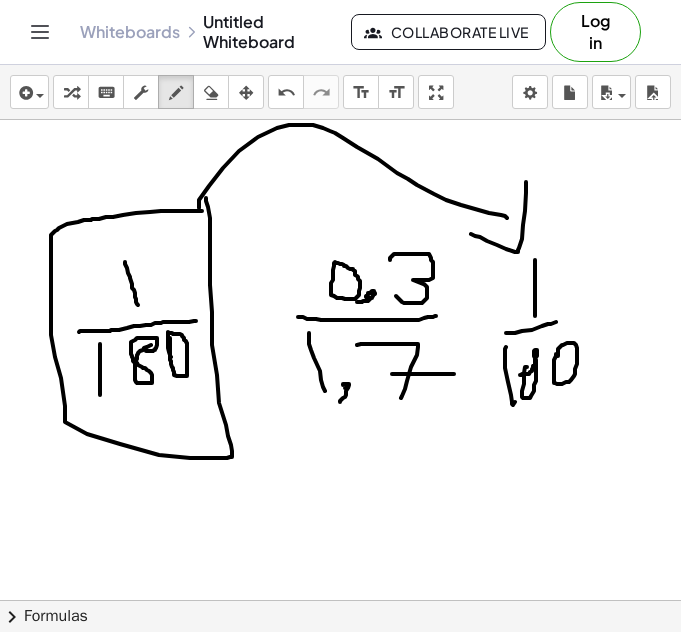 click at bounding box center (340, 600) 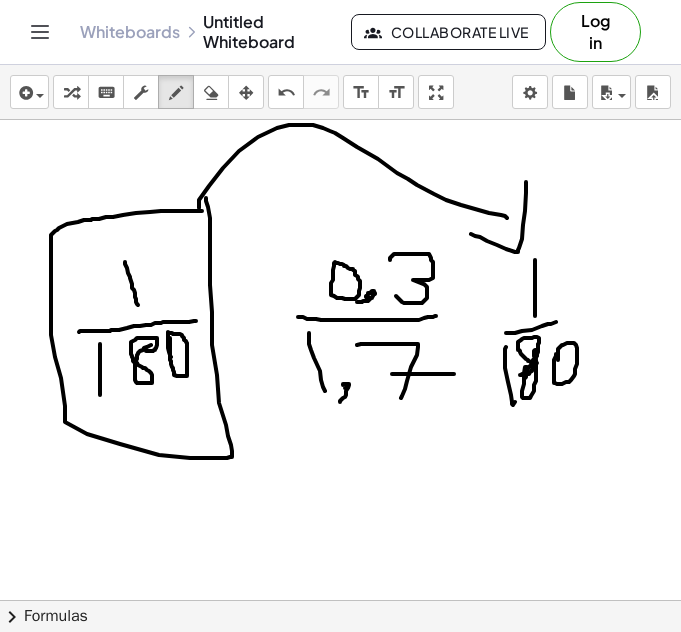 drag, startPoint x: 531, startPoint y: 363, endPoint x: 525, endPoint y: 378, distance: 16.155495 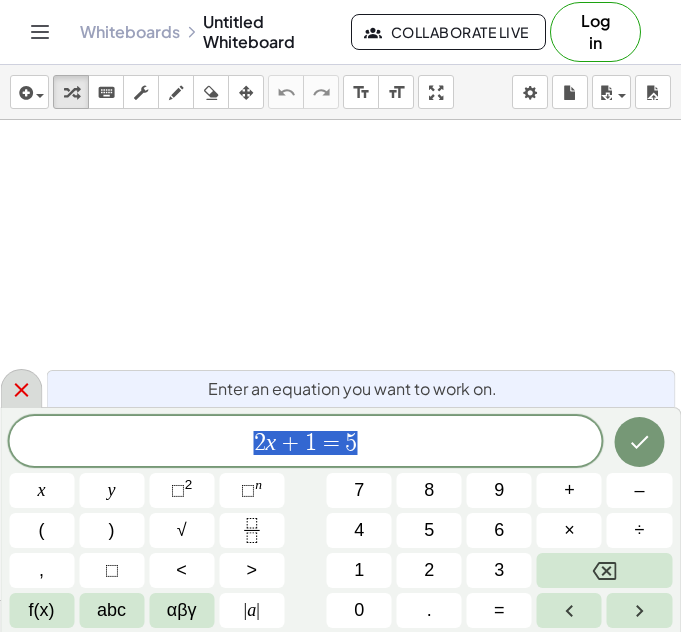 scroll, scrollTop: 0, scrollLeft: 0, axis: both 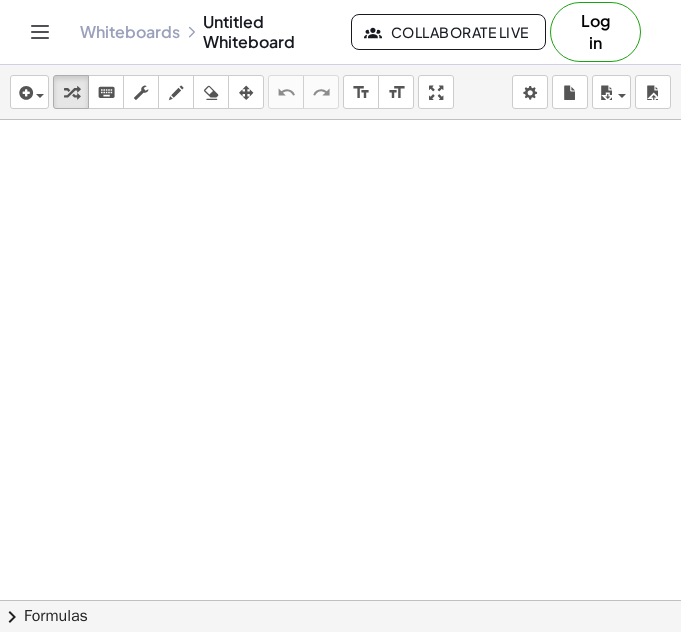 drag, startPoint x: 174, startPoint y: 388, endPoint x: 367, endPoint y: 384, distance: 193.04144 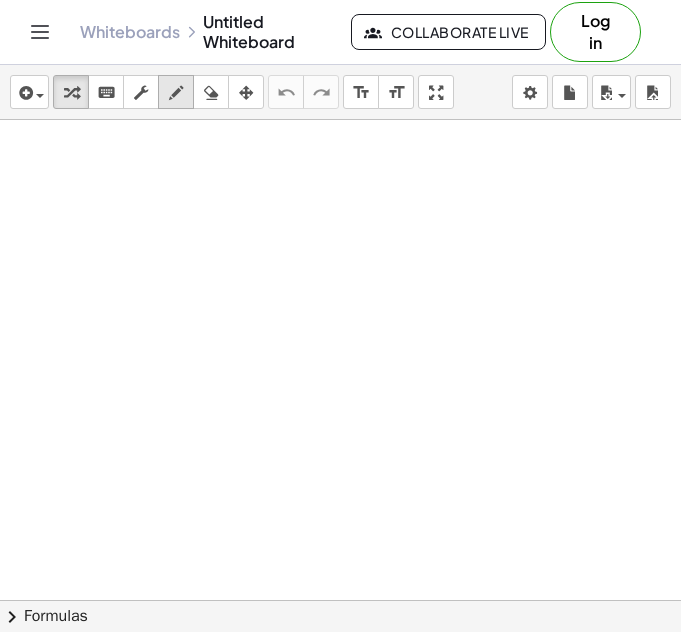 click at bounding box center (176, 93) 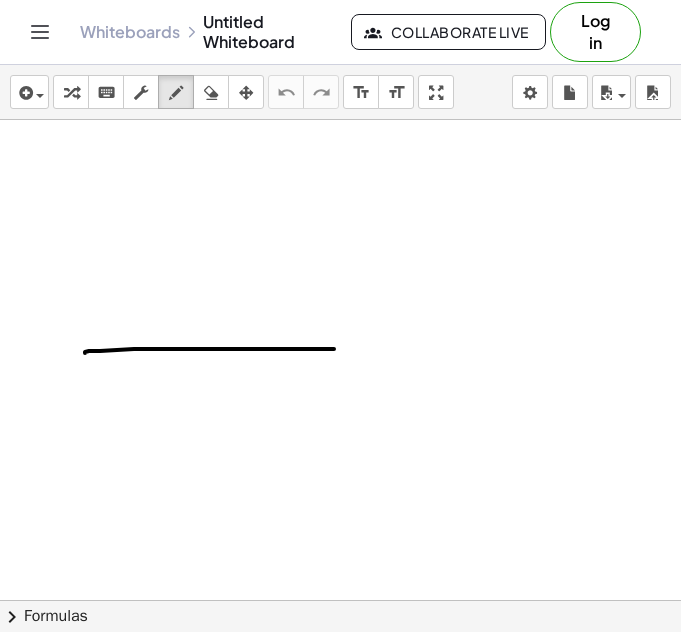 drag, startPoint x: 85, startPoint y: 353, endPoint x: 344, endPoint y: 349, distance: 259.03088 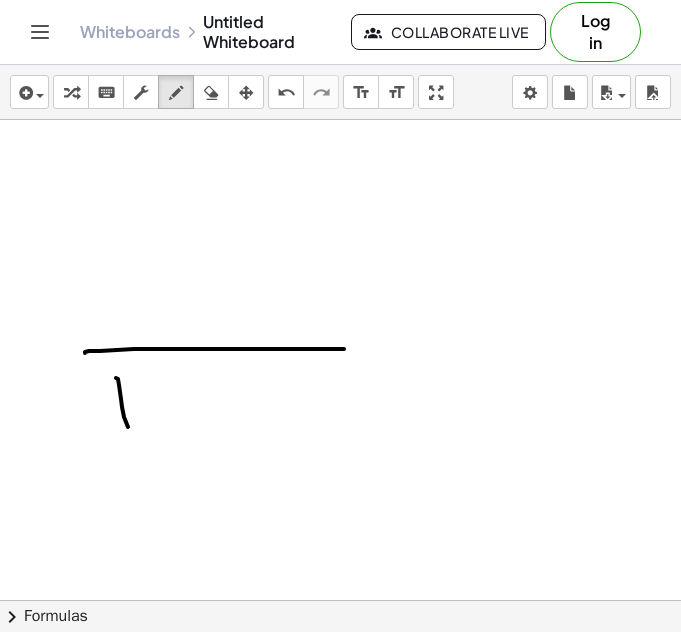 drag, startPoint x: 120, startPoint y: 392, endPoint x: 146, endPoint y: 447, distance: 60.835846 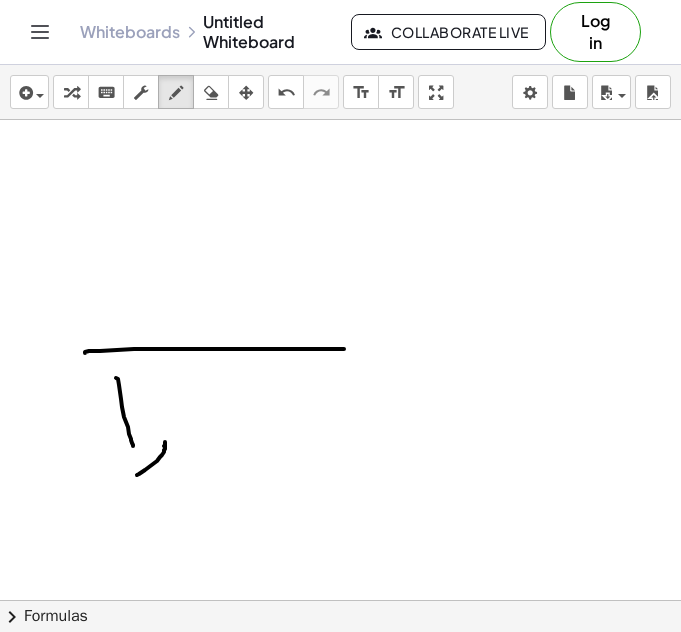 drag, startPoint x: 164, startPoint y: 446, endPoint x: 141, endPoint y: 472, distance: 34.713108 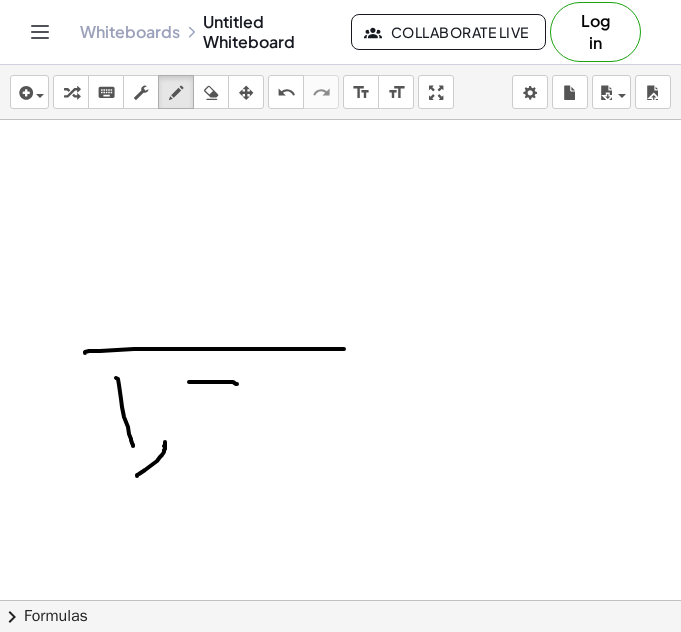 drag, startPoint x: 189, startPoint y: 382, endPoint x: 225, endPoint y: 455, distance: 81.394104 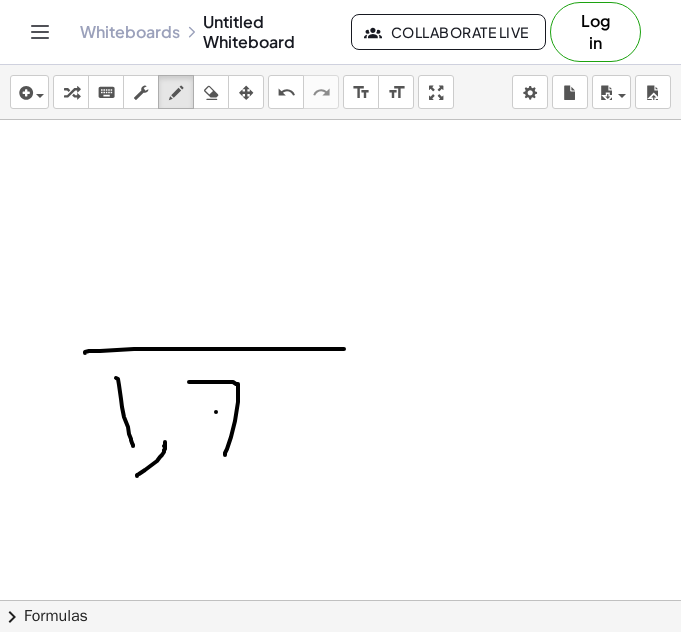 drag, startPoint x: 216, startPoint y: 412, endPoint x: 311, endPoint y: 412, distance: 95 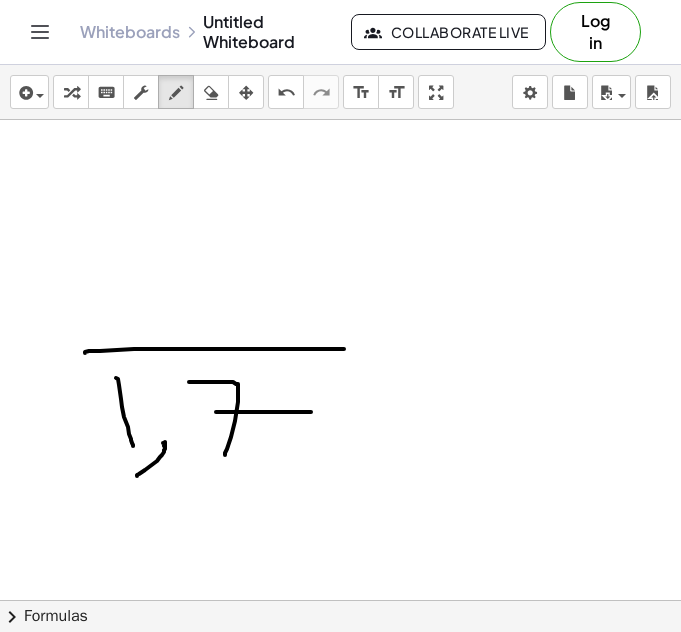 click at bounding box center (340, 600) 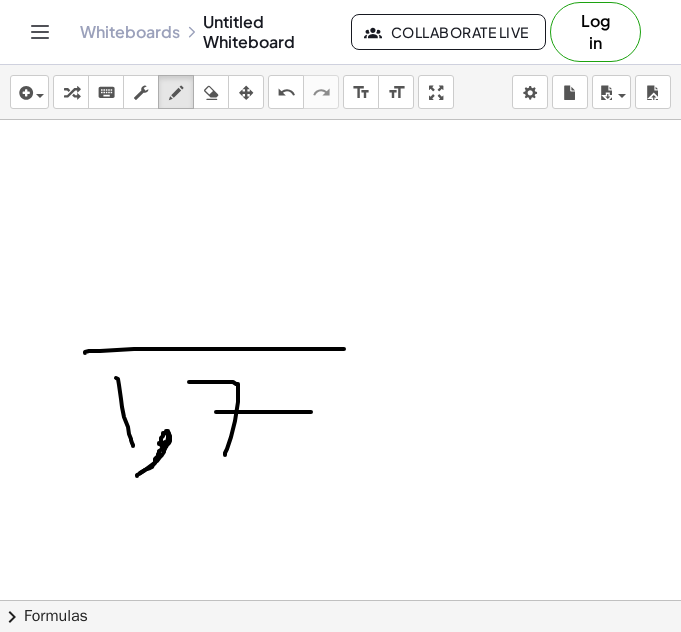 drag, startPoint x: 163, startPoint y: 433, endPoint x: 137, endPoint y: 476, distance: 50.24938 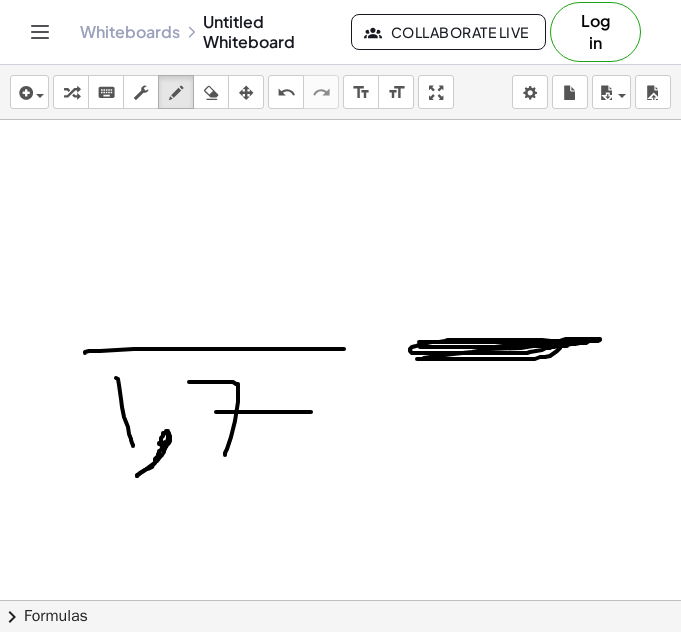 click at bounding box center (340, 600) 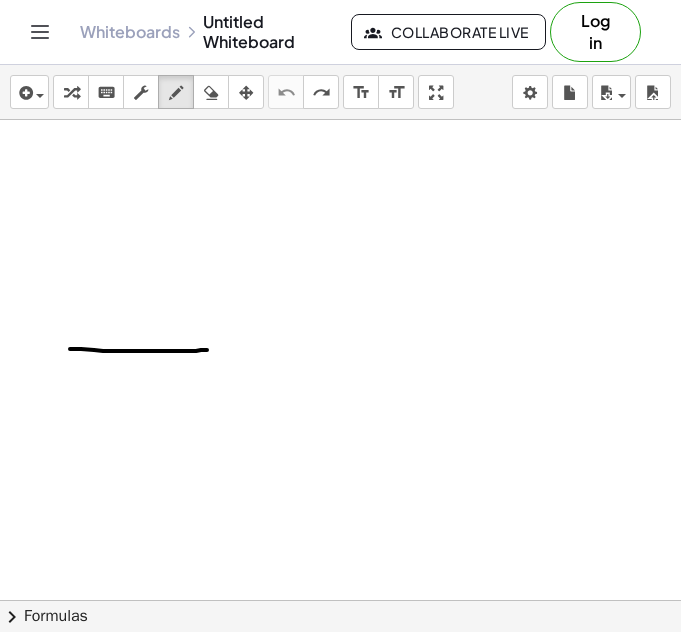 drag, startPoint x: 70, startPoint y: 349, endPoint x: 223, endPoint y: 350, distance: 153.00327 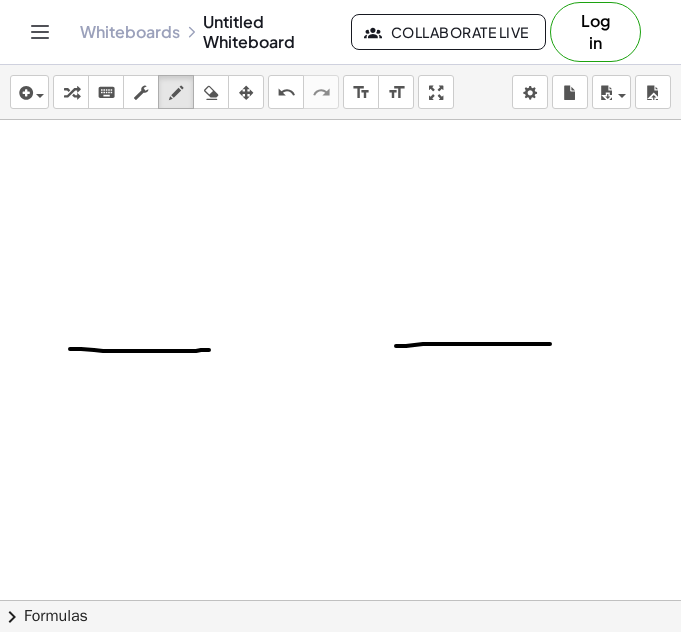 drag, startPoint x: 396, startPoint y: 346, endPoint x: 589, endPoint y: 344, distance: 193.01036 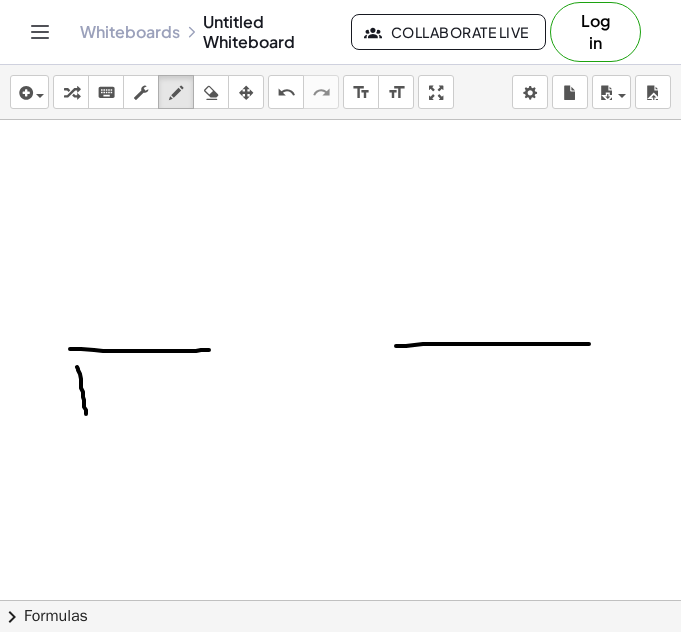 drag, startPoint x: 77, startPoint y: 367, endPoint x: 91, endPoint y: 423, distance: 57.72348 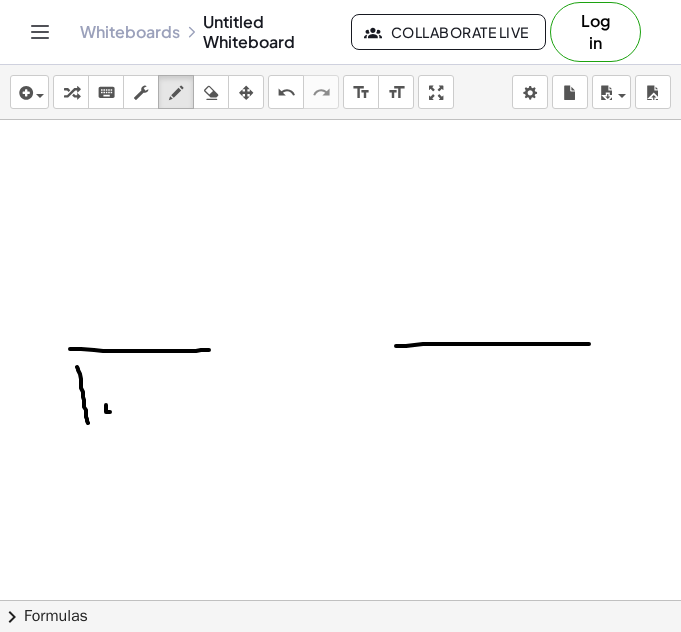 click at bounding box center [340, 600] 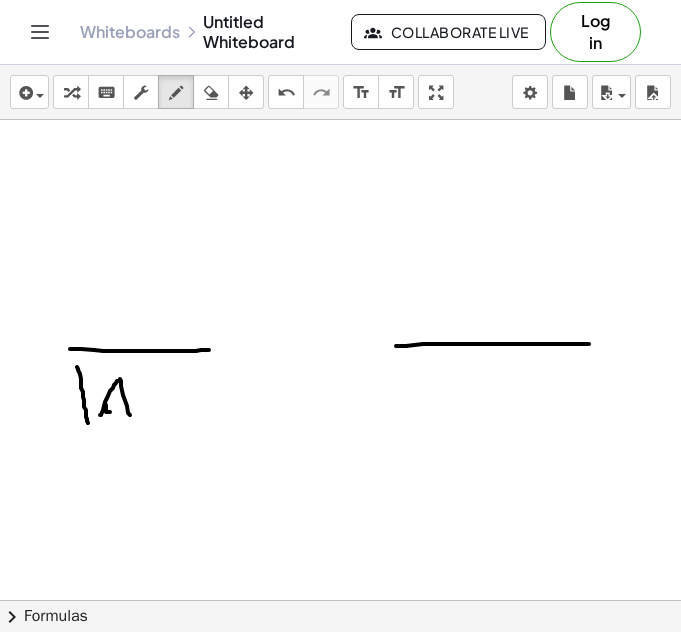 drag, startPoint x: 100, startPoint y: 415, endPoint x: 140, endPoint y: 405, distance: 41.231056 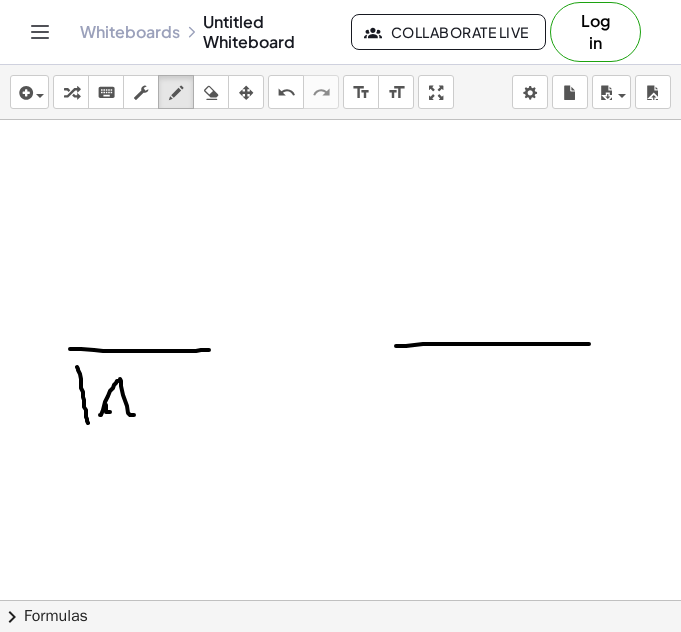 click at bounding box center (340, 600) 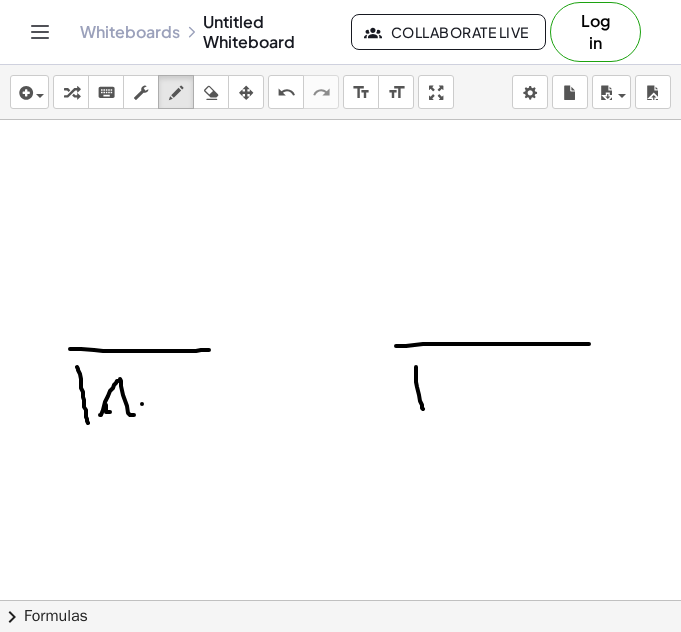 drag, startPoint x: 416, startPoint y: 367, endPoint x: 423, endPoint y: 409, distance: 42.579338 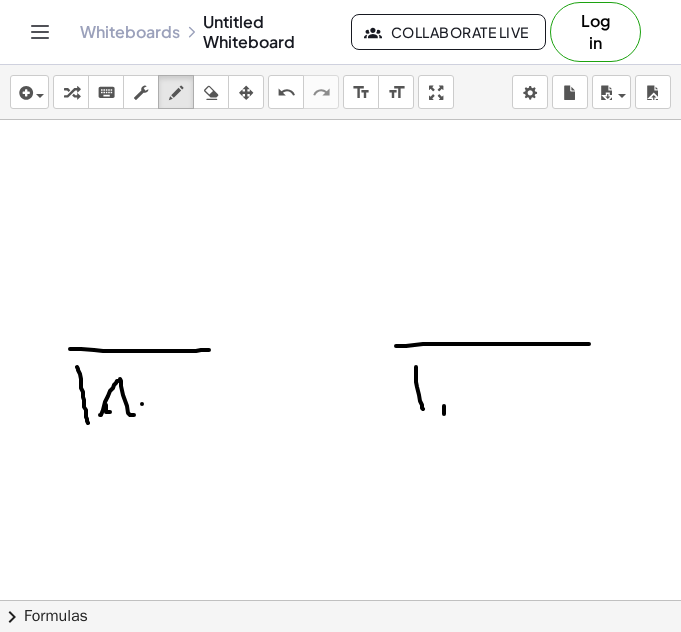 drag, startPoint x: 444, startPoint y: 406, endPoint x: 436, endPoint y: 423, distance: 18.788294 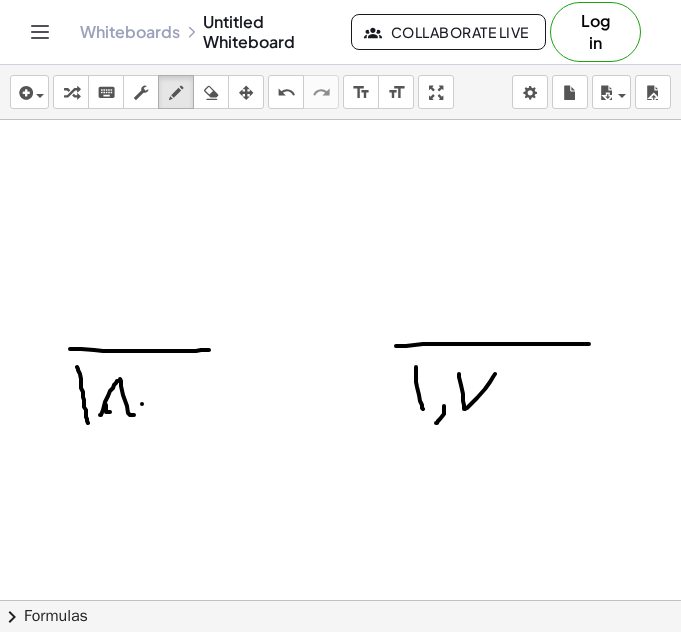 drag, startPoint x: 459, startPoint y: 374, endPoint x: 495, endPoint y: 374, distance: 36 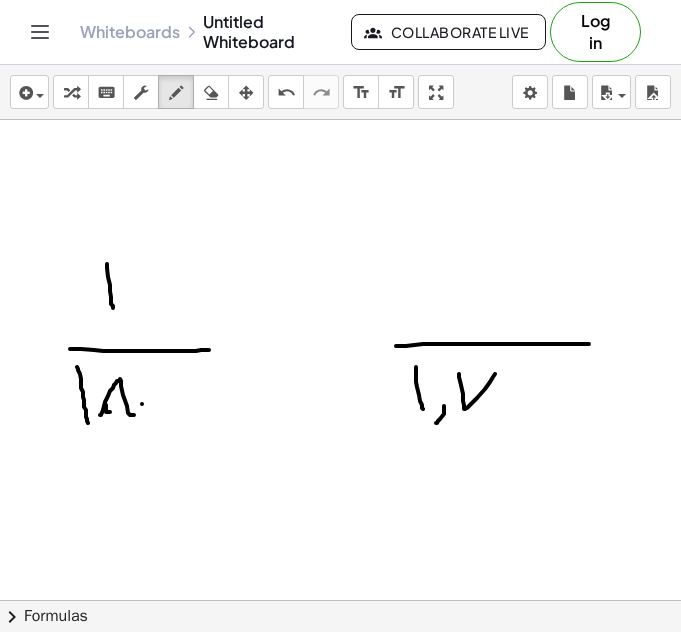 drag, startPoint x: 107, startPoint y: 264, endPoint x: 113, endPoint y: 308, distance: 44.407207 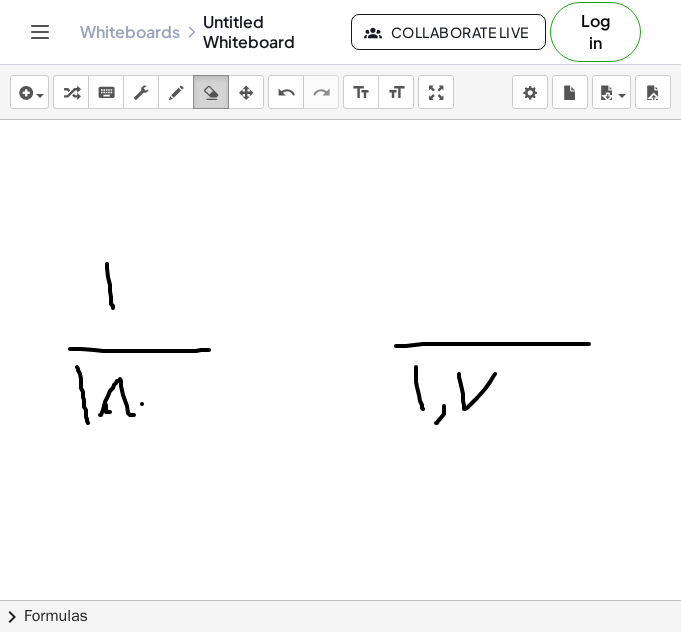 click on "erase" at bounding box center (211, 92) 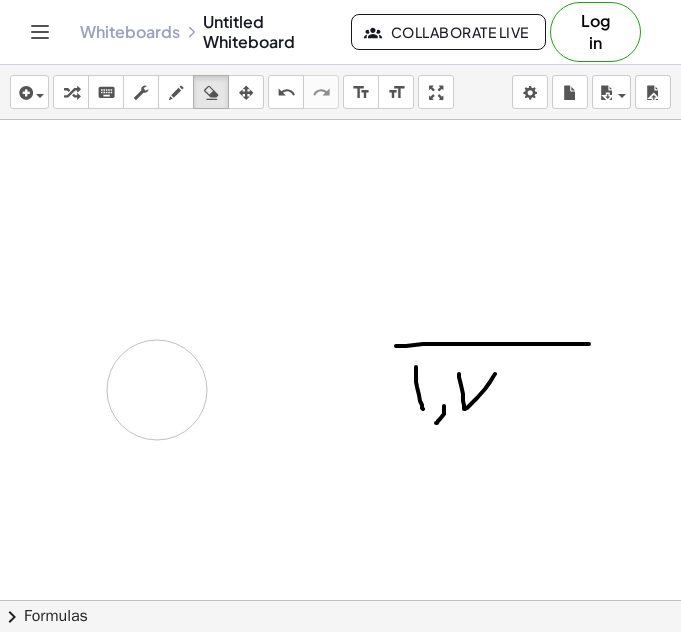 drag, startPoint x: 158, startPoint y: 218, endPoint x: 157, endPoint y: 390, distance: 172.00291 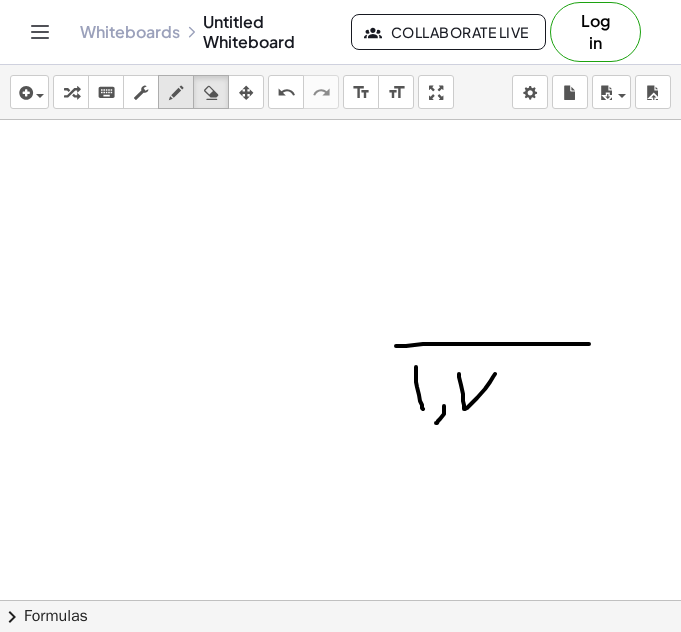 click on "draw" at bounding box center (176, 92) 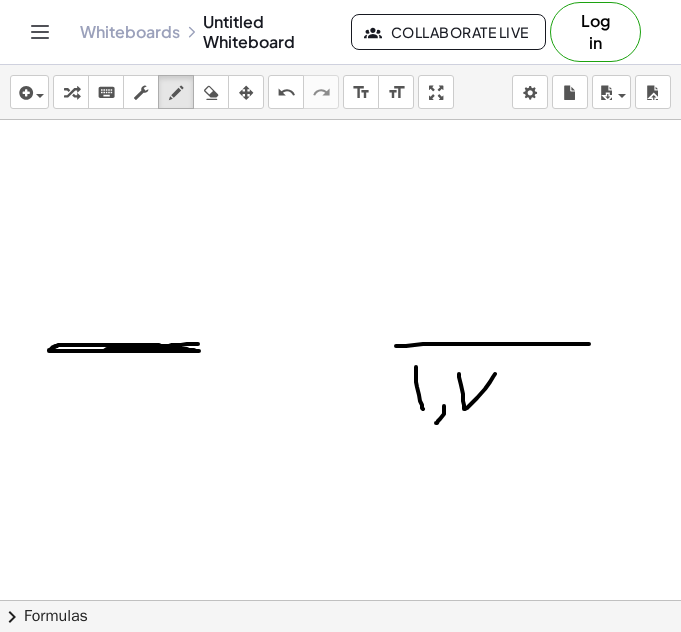 click at bounding box center (340, 600) 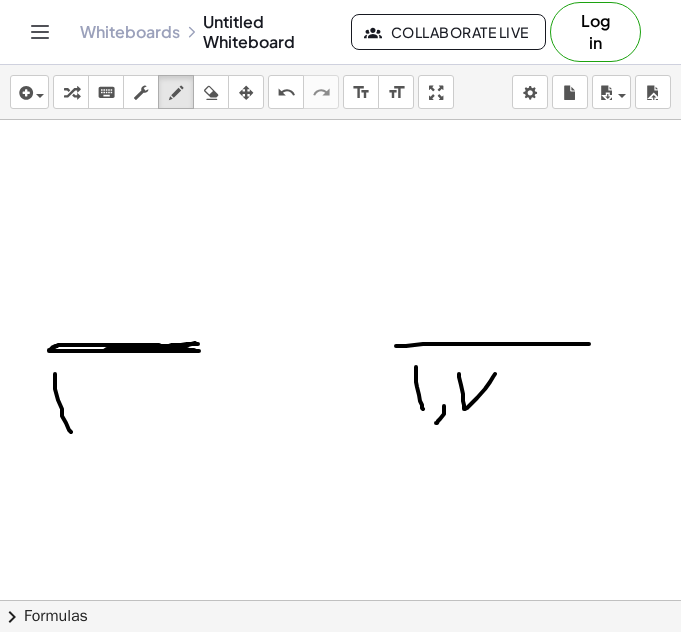 drag, startPoint x: 55, startPoint y: 374, endPoint x: 85, endPoint y: 434, distance: 67.08204 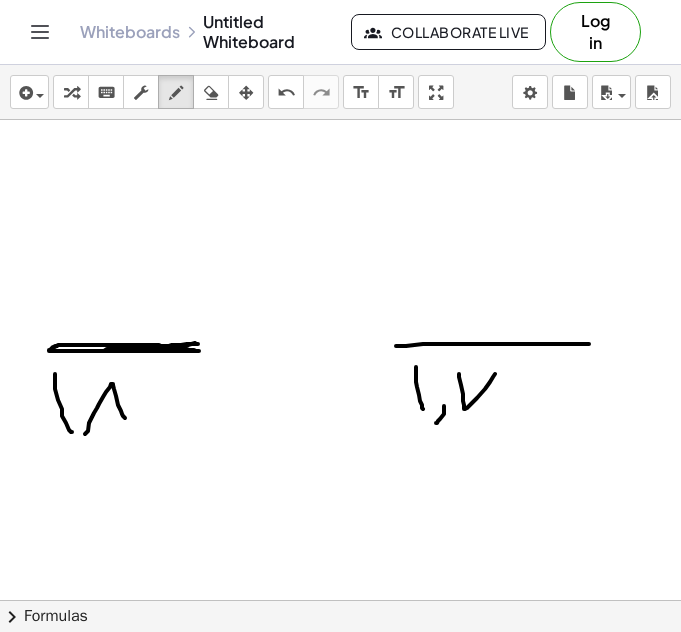 drag, startPoint x: 85, startPoint y: 434, endPoint x: 133, endPoint y: 429, distance: 48.259712 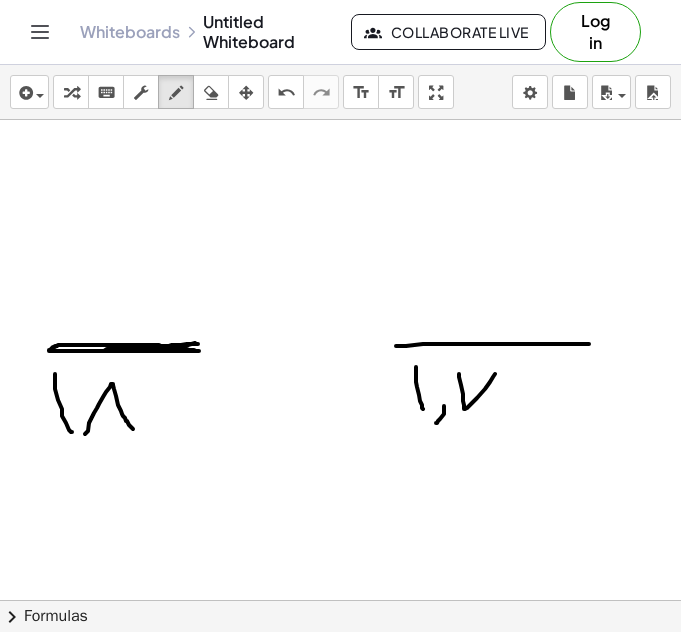 click at bounding box center (340, 600) 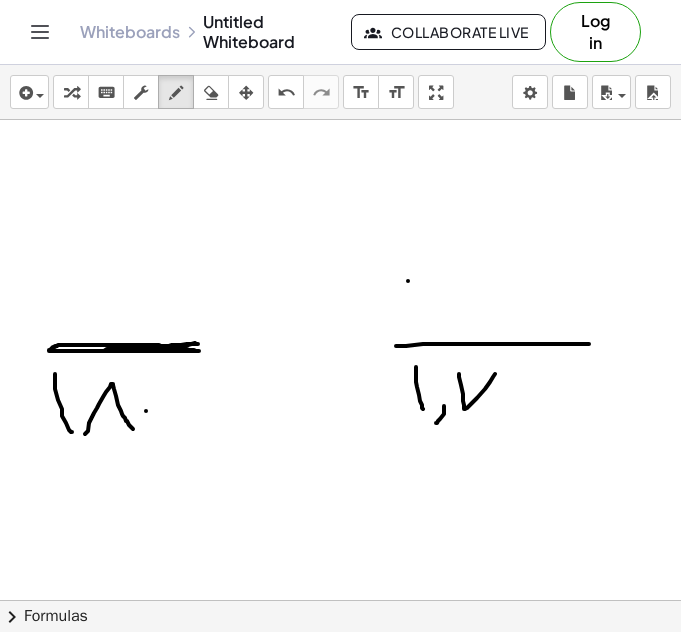click at bounding box center (340, 600) 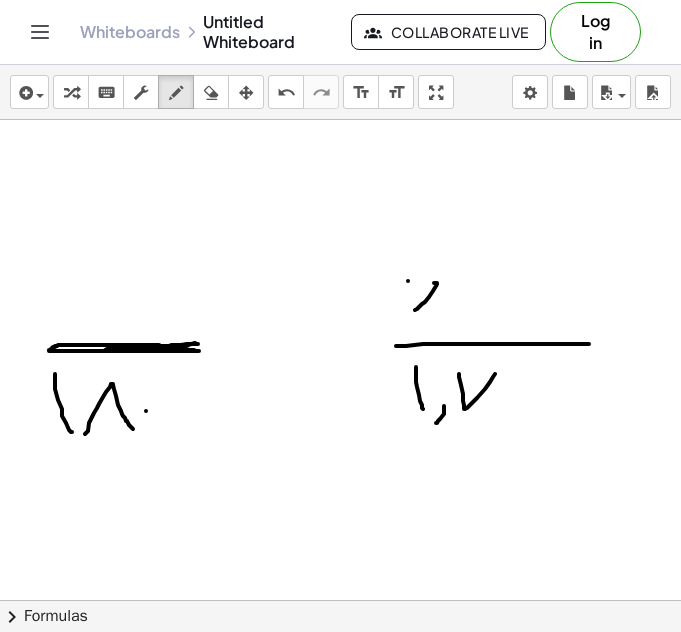 drag, startPoint x: 434, startPoint y: 283, endPoint x: 414, endPoint y: 312, distance: 35.22783 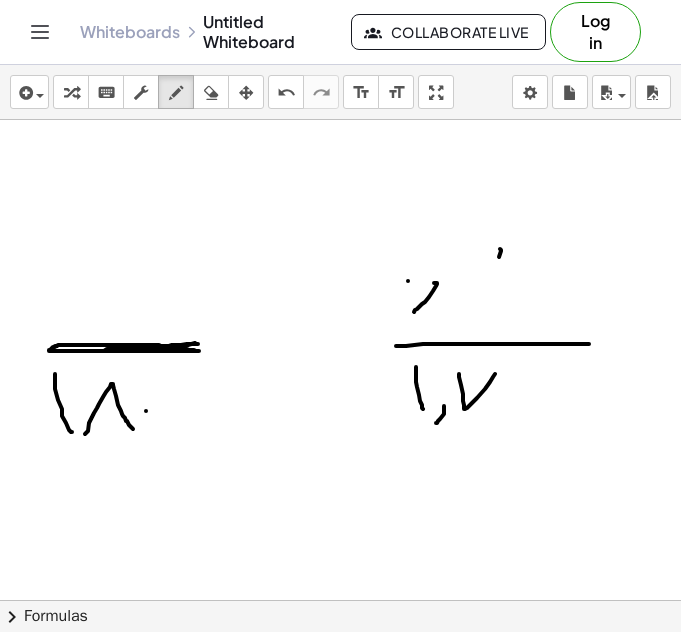 drag, startPoint x: 500, startPoint y: 249, endPoint x: 480, endPoint y: 268, distance: 27.58623 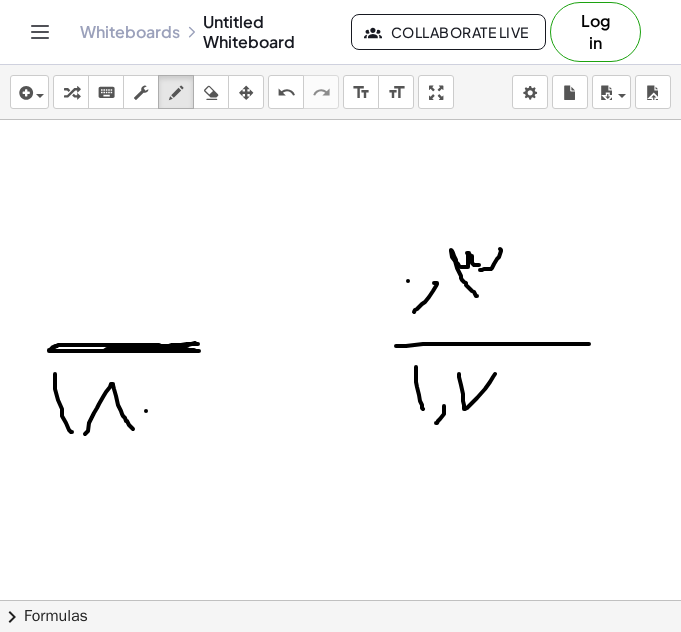 drag, startPoint x: 479, startPoint y: 265, endPoint x: 478, endPoint y: 280, distance: 15.033297 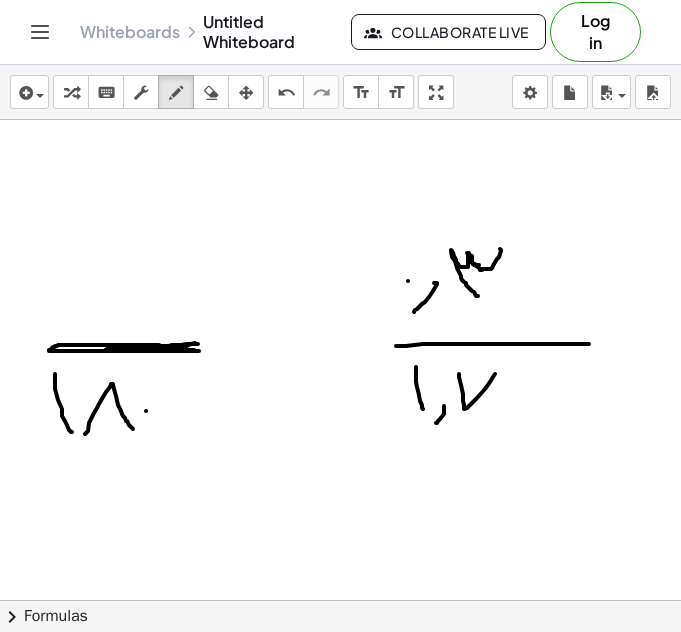drag, startPoint x: 486, startPoint y: 269, endPoint x: 468, endPoint y: 259, distance: 20.59126 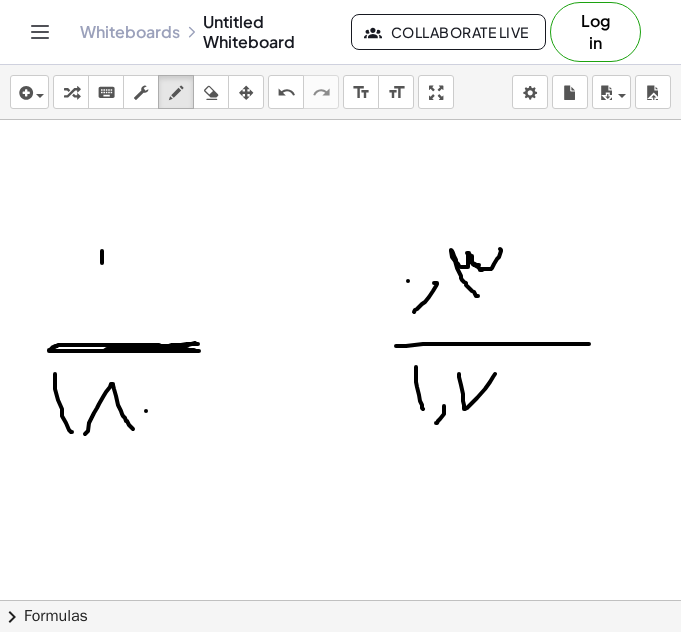 drag, startPoint x: 102, startPoint y: 251, endPoint x: 110, endPoint y: 320, distance: 69.46222 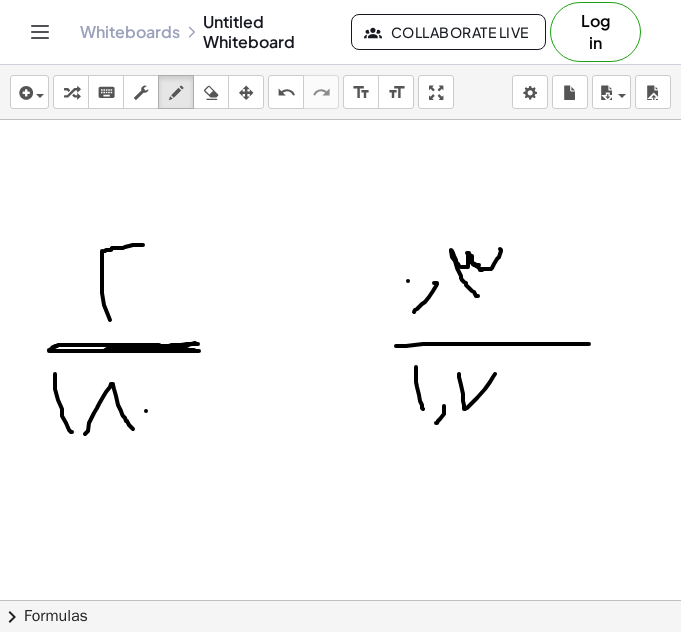 drag, startPoint x: 143, startPoint y: 245, endPoint x: 102, endPoint y: 250, distance: 41.303753 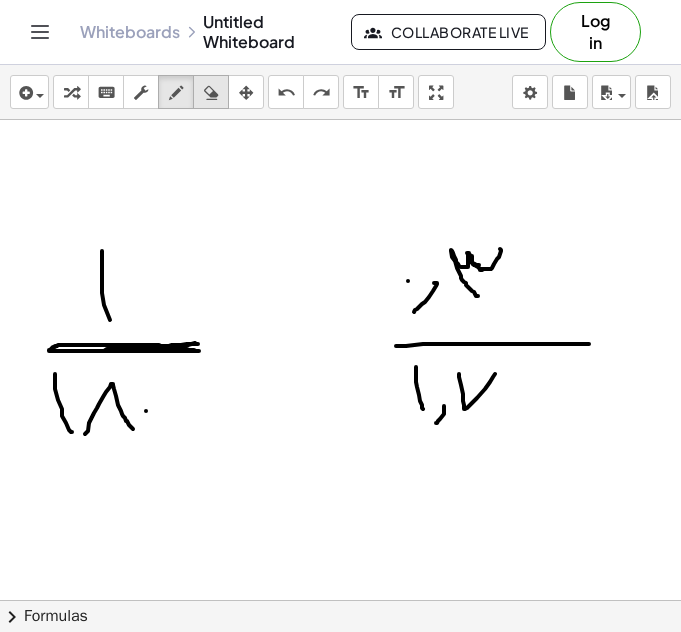 click at bounding box center [211, 92] 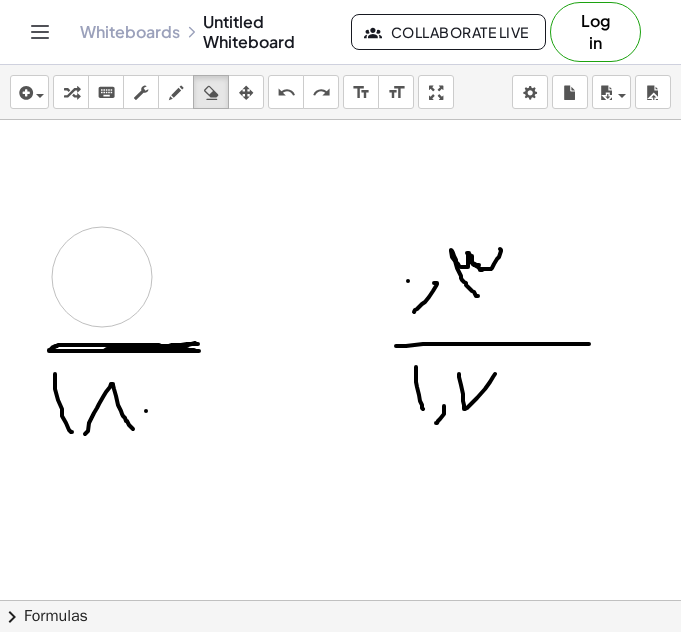 drag, startPoint x: 134, startPoint y: 215, endPoint x: 183, endPoint y: 300, distance: 98.11218 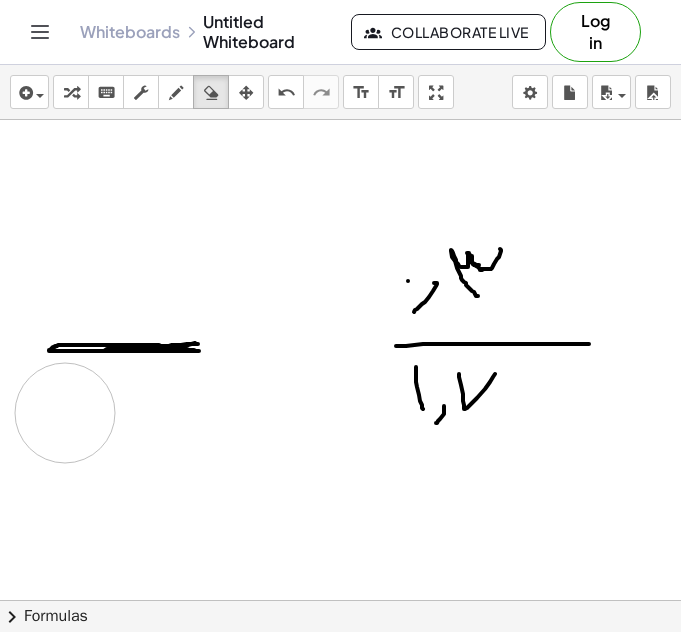drag, startPoint x: 188, startPoint y: 411, endPoint x: 99, endPoint y: 425, distance: 90.0944 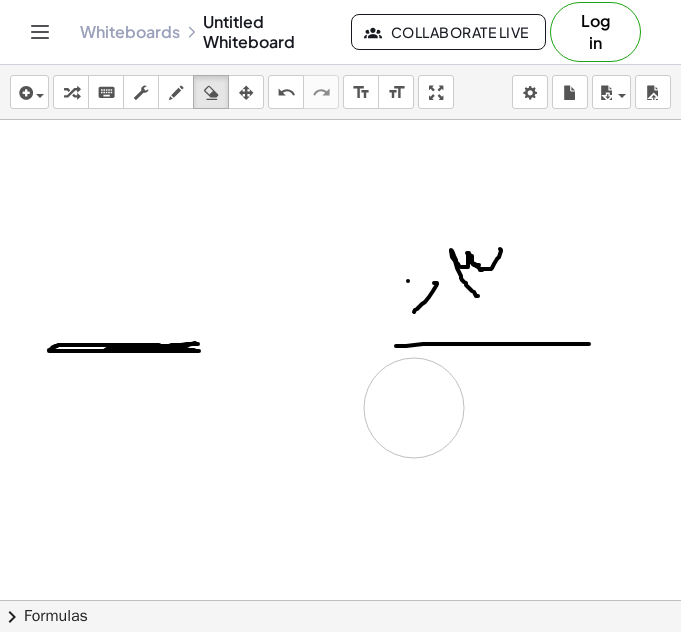 drag, startPoint x: 391, startPoint y: 435, endPoint x: 415, endPoint y: 403, distance: 40 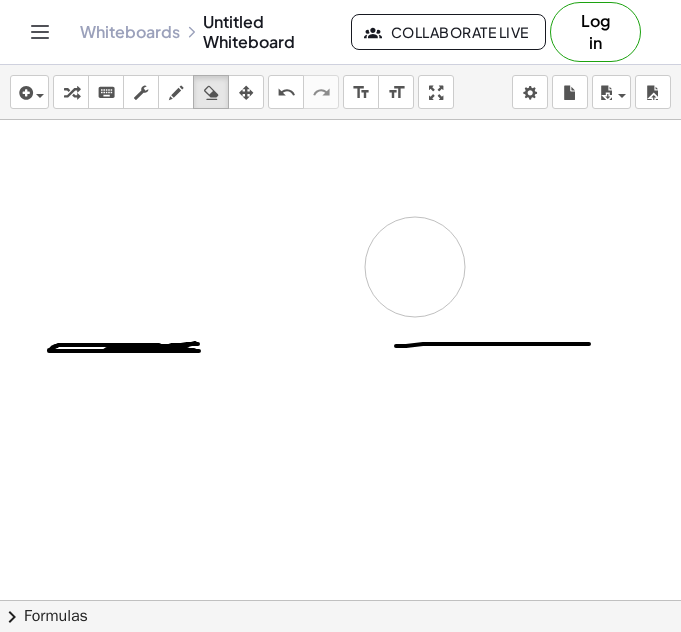 drag, startPoint x: 519, startPoint y: 218, endPoint x: 335, endPoint y: 134, distance: 202.26715 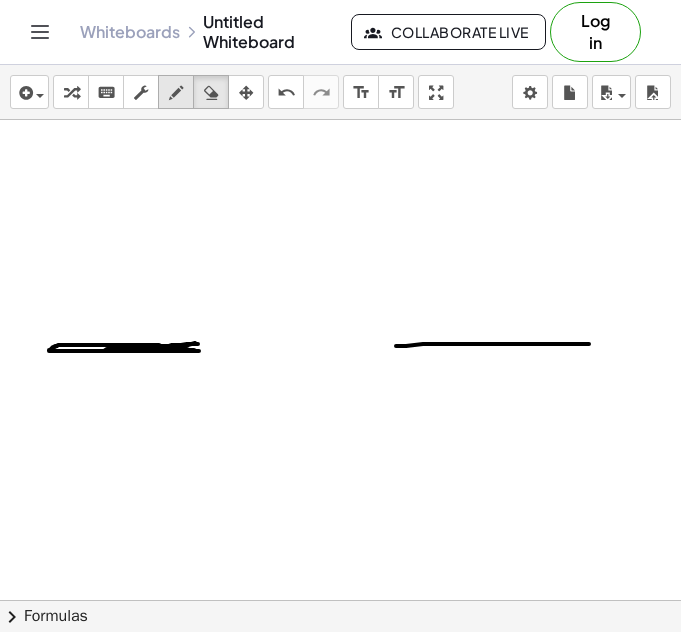 click at bounding box center [176, 93] 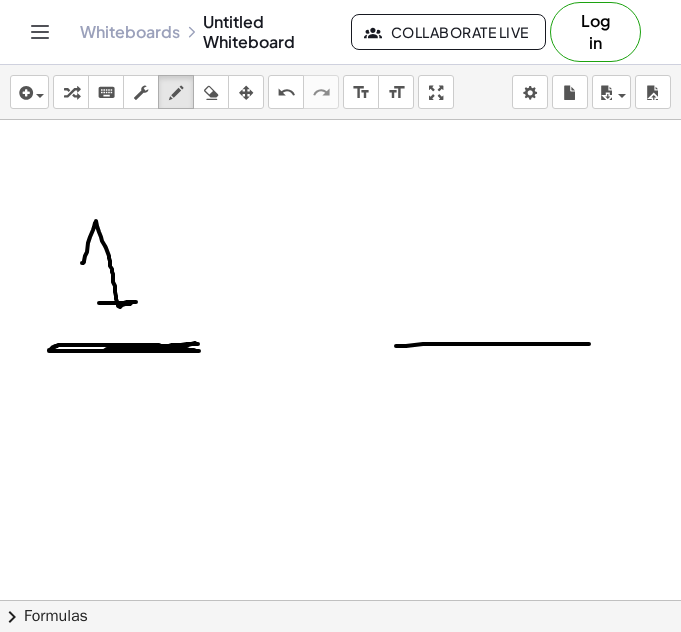 drag, startPoint x: 83, startPoint y: 263, endPoint x: 130, endPoint y: 302, distance: 61.073727 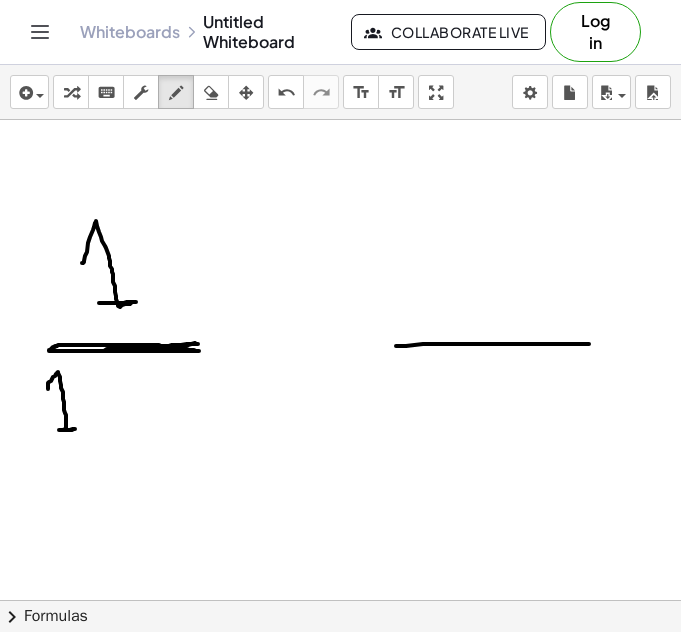 drag, startPoint x: 48, startPoint y: 389, endPoint x: 56, endPoint y: 430, distance: 41.773197 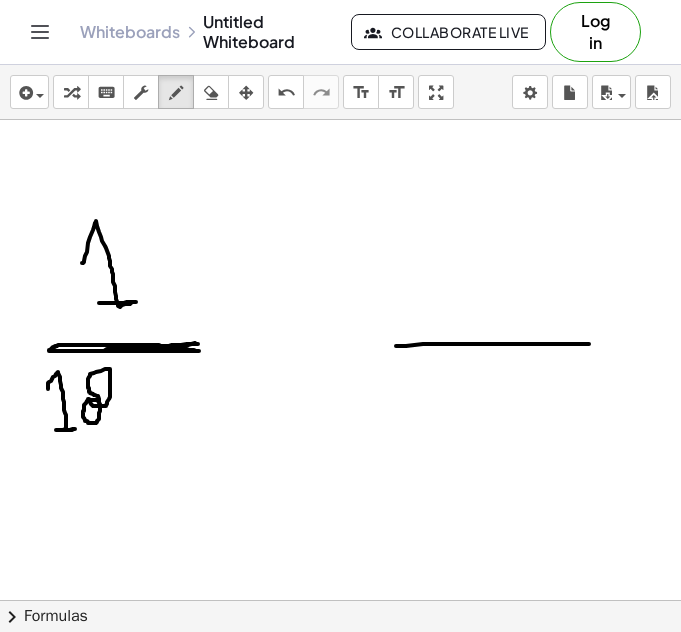 drag, startPoint x: 98, startPoint y: 401, endPoint x: 88, endPoint y: 399, distance: 10.198039 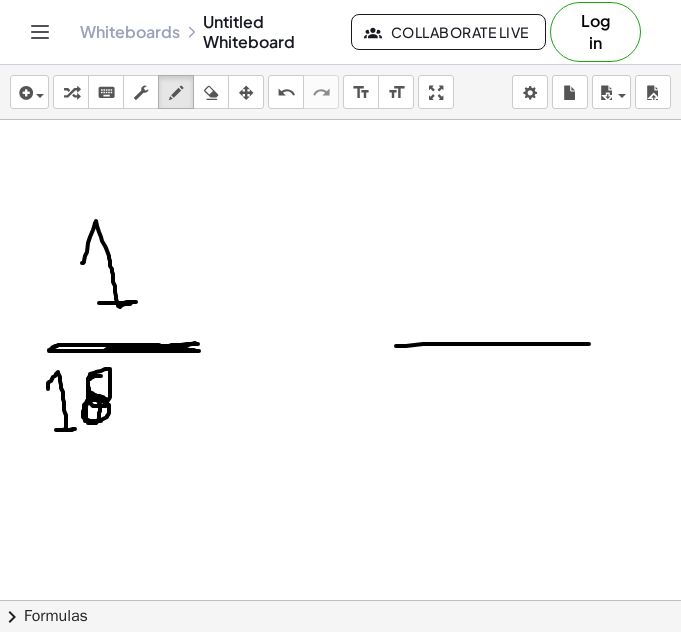 drag, startPoint x: 95, startPoint y: 395, endPoint x: 128, endPoint y: 407, distance: 35.1141 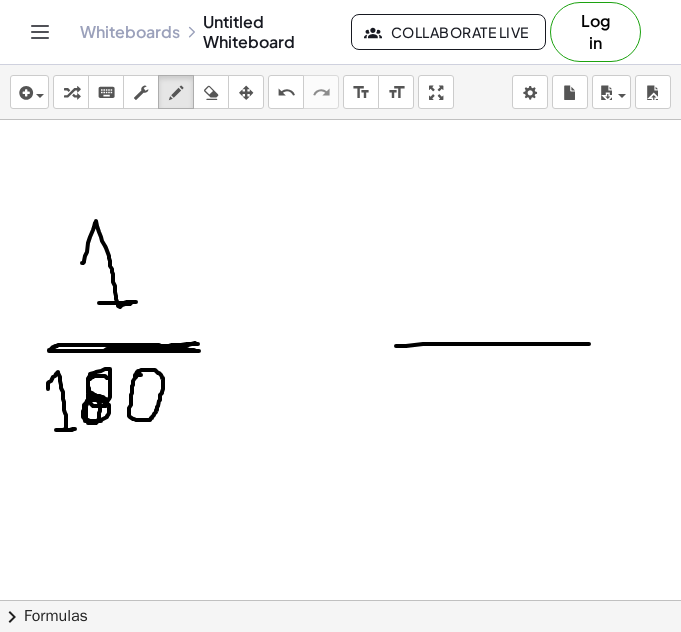 drag, startPoint x: 141, startPoint y: 375, endPoint x: 132, endPoint y: 385, distance: 13.453624 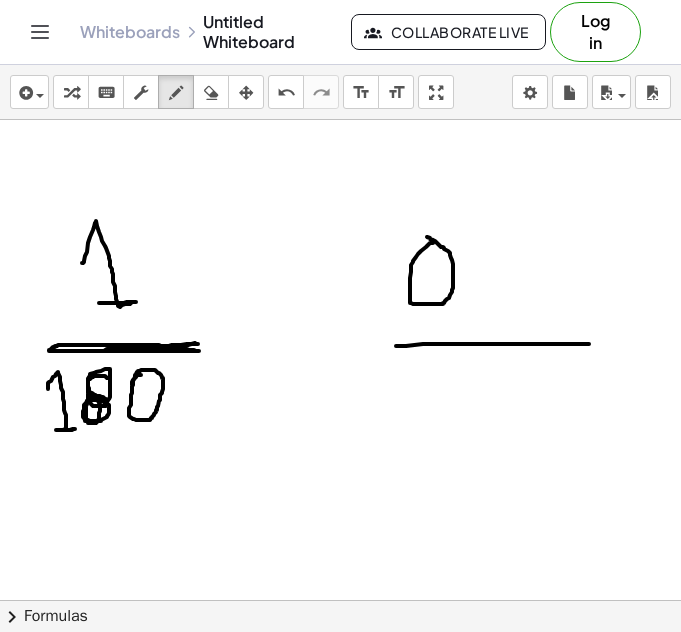 click at bounding box center (340, 600) 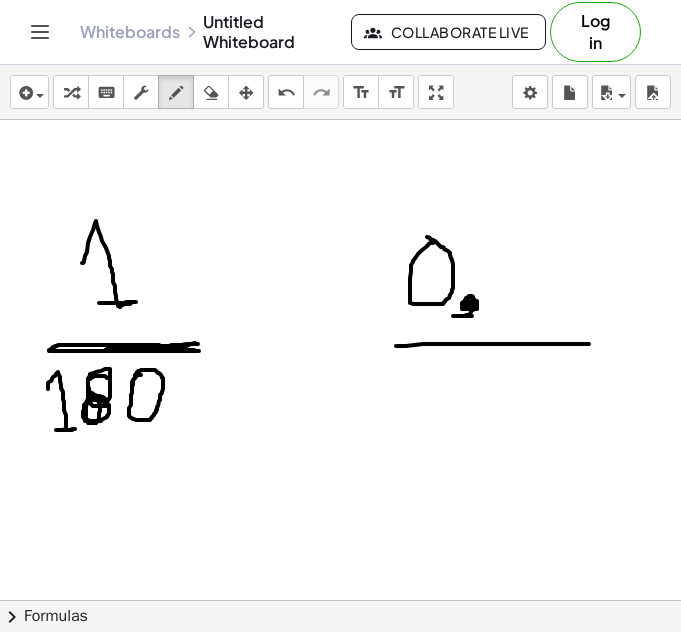 click at bounding box center (340, 600) 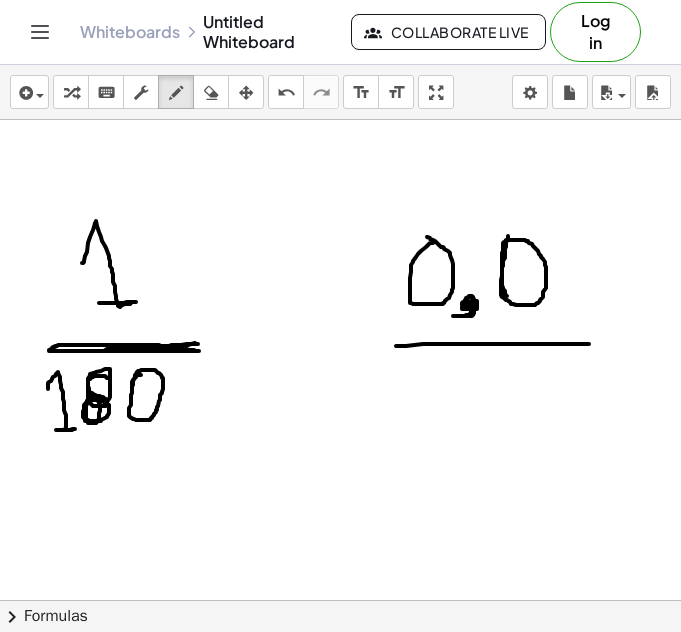 drag, startPoint x: 508, startPoint y: 236, endPoint x: 525, endPoint y: 306, distance: 72.03471 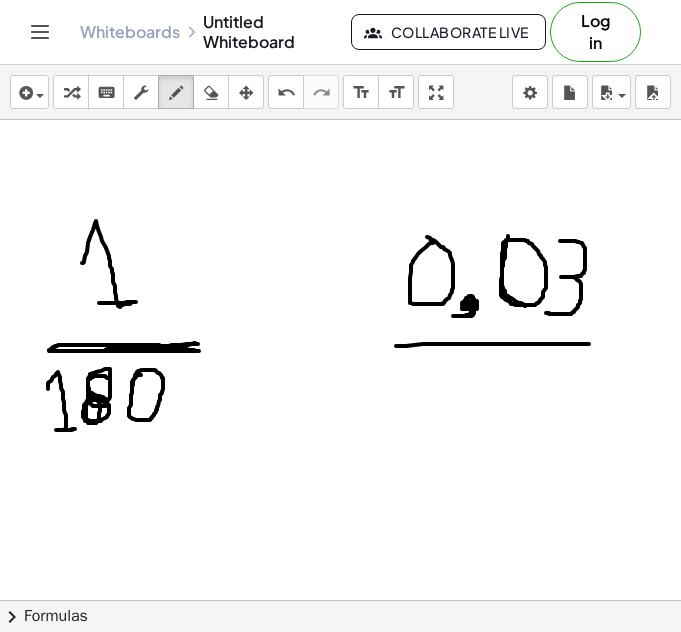 drag, startPoint x: 560, startPoint y: 241, endPoint x: 546, endPoint y: 313, distance: 73.34848 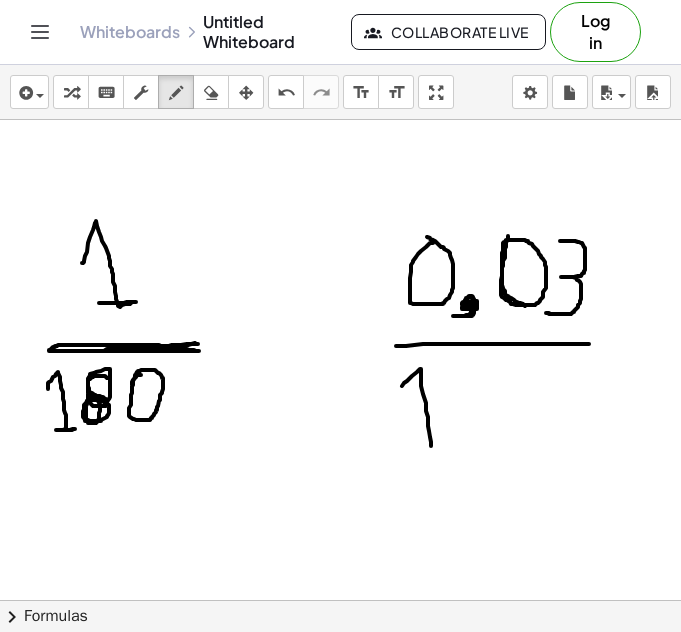drag, startPoint x: 402, startPoint y: 386, endPoint x: 431, endPoint y: 446, distance: 66.64083 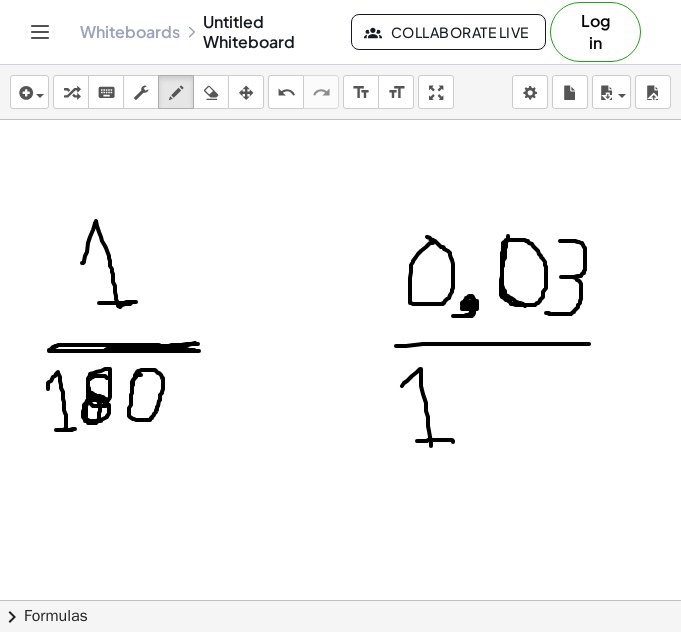 drag, startPoint x: 453, startPoint y: 442, endPoint x: 417, endPoint y: 441, distance: 36.013885 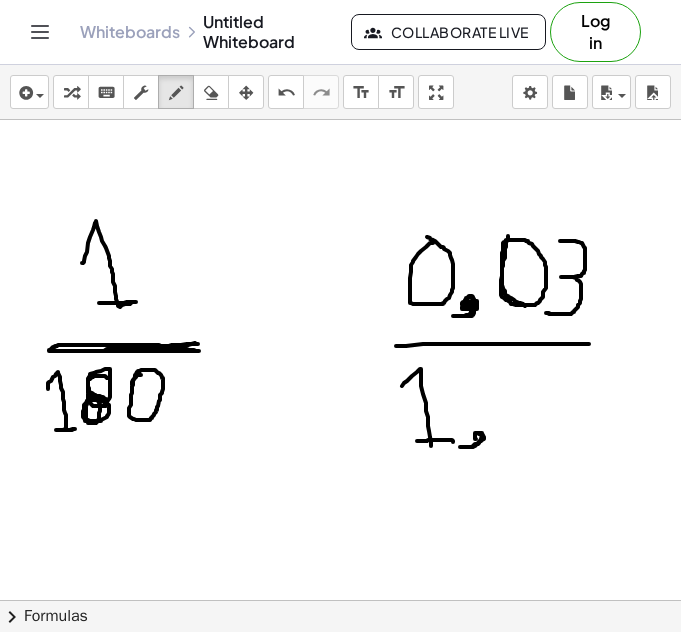 click at bounding box center (340, 600) 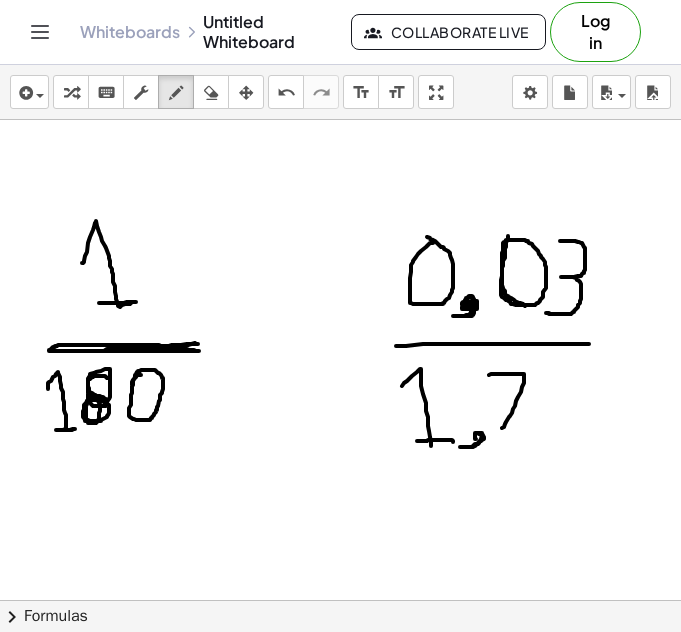 drag, startPoint x: 489, startPoint y: 375, endPoint x: 499, endPoint y: 434, distance: 59.841457 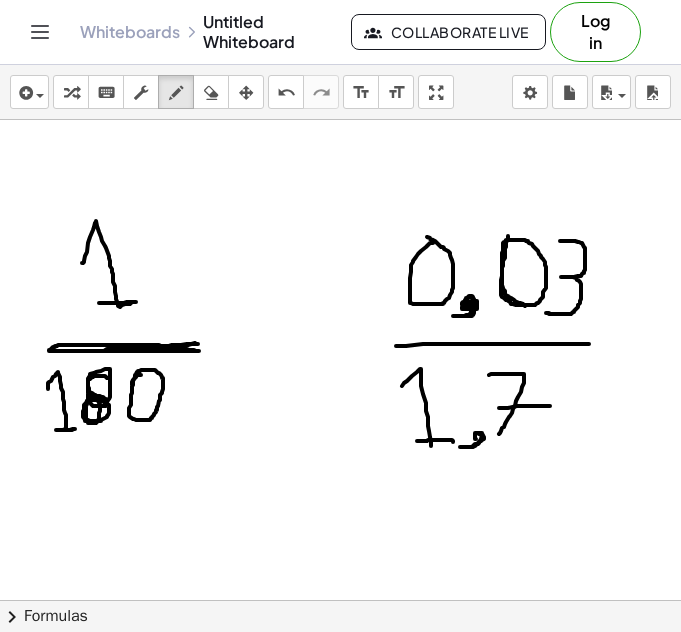 drag, startPoint x: 499, startPoint y: 408, endPoint x: 550, endPoint y: 406, distance: 51.0392 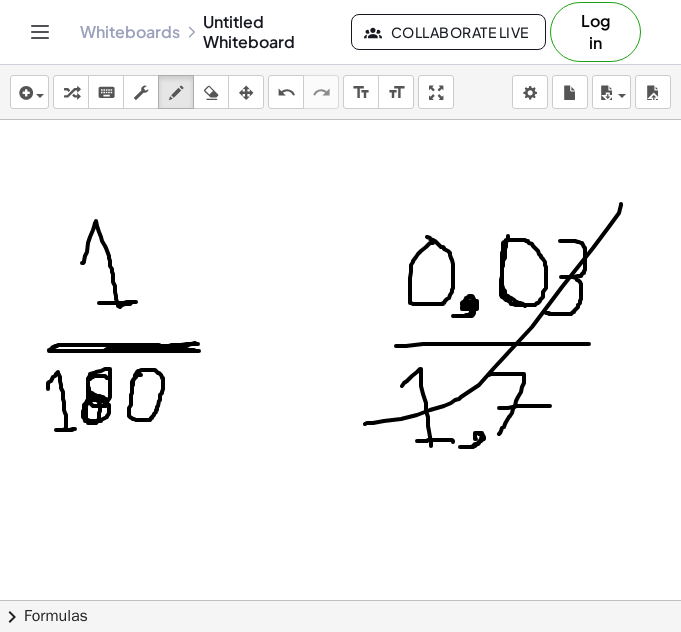 drag, startPoint x: 621, startPoint y: 204, endPoint x: 365, endPoint y: 424, distance: 337.54407 